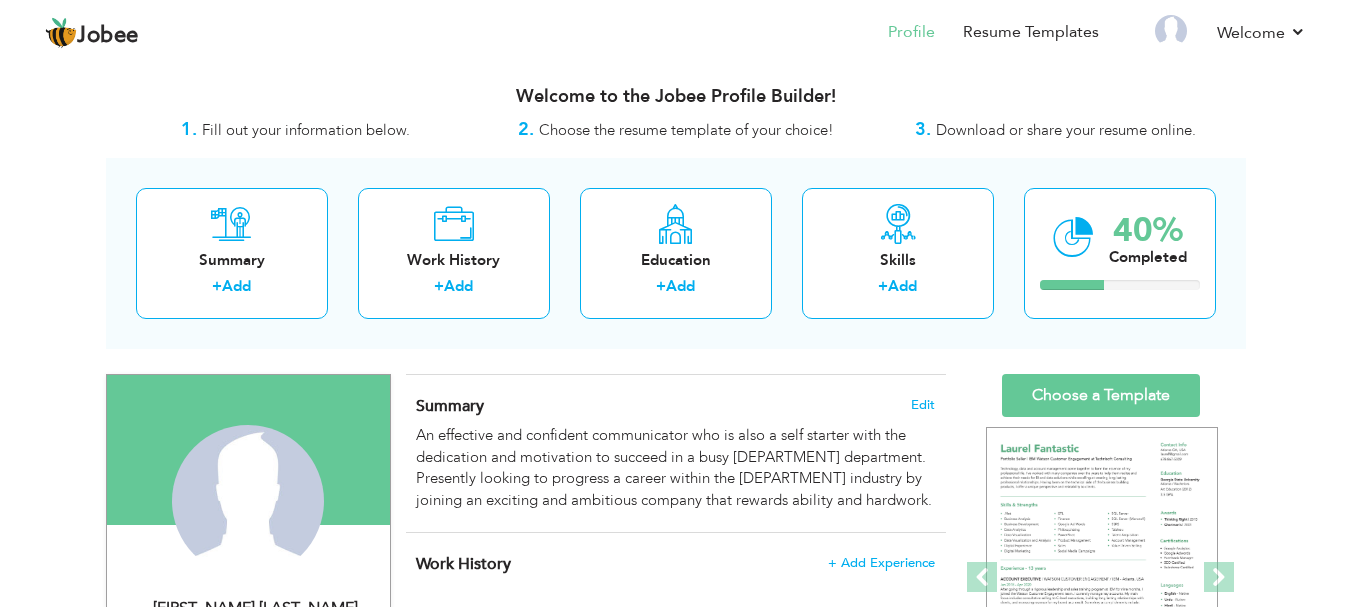 scroll, scrollTop: 0, scrollLeft: 0, axis: both 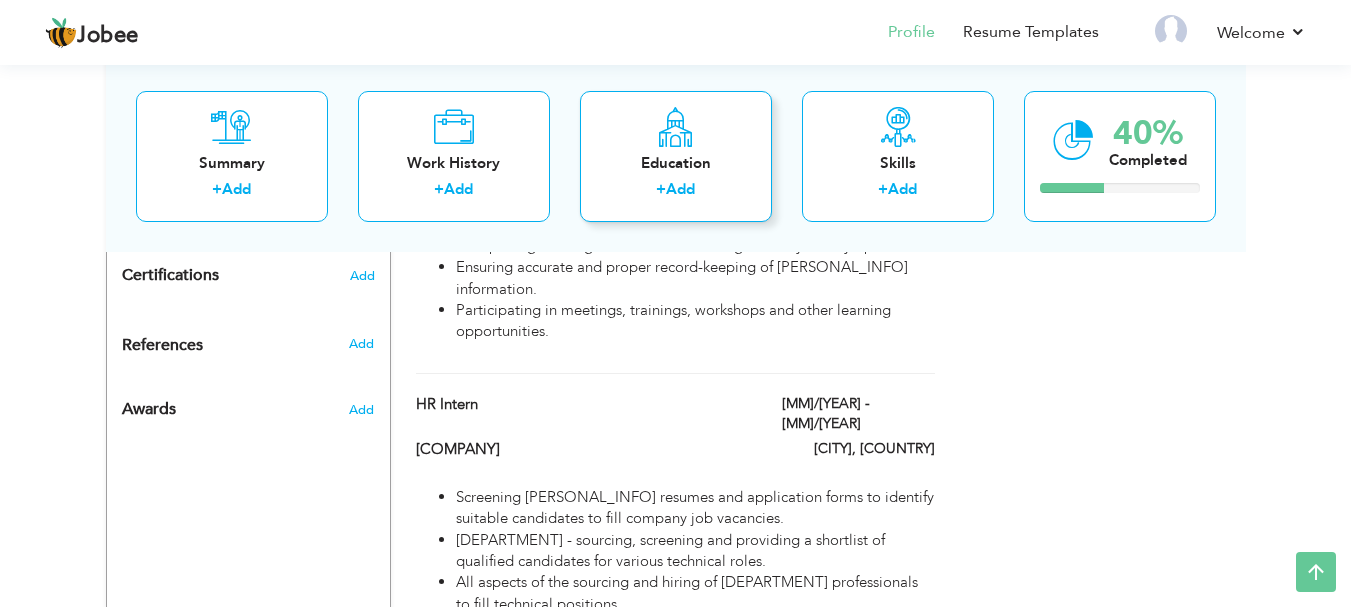 click on "Add" at bounding box center [680, 189] 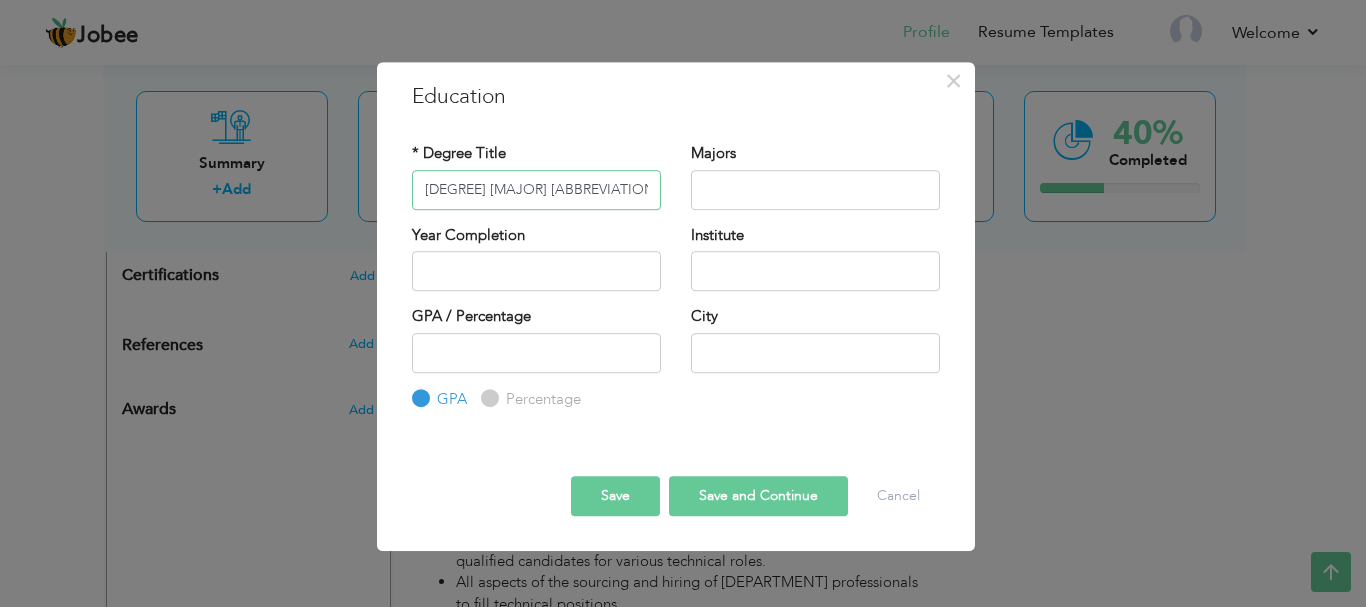 click on "Masters Public Administration MPA" at bounding box center [536, 190] 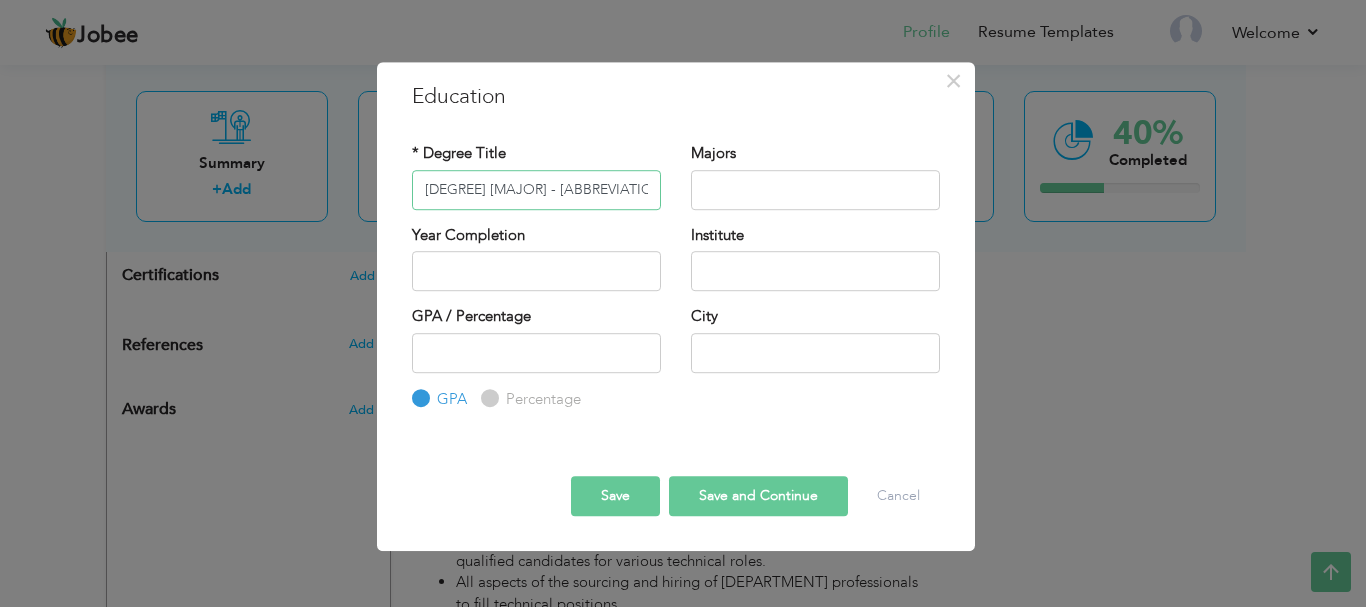 click on "Masters Public Administration - MPA" at bounding box center [536, 190] 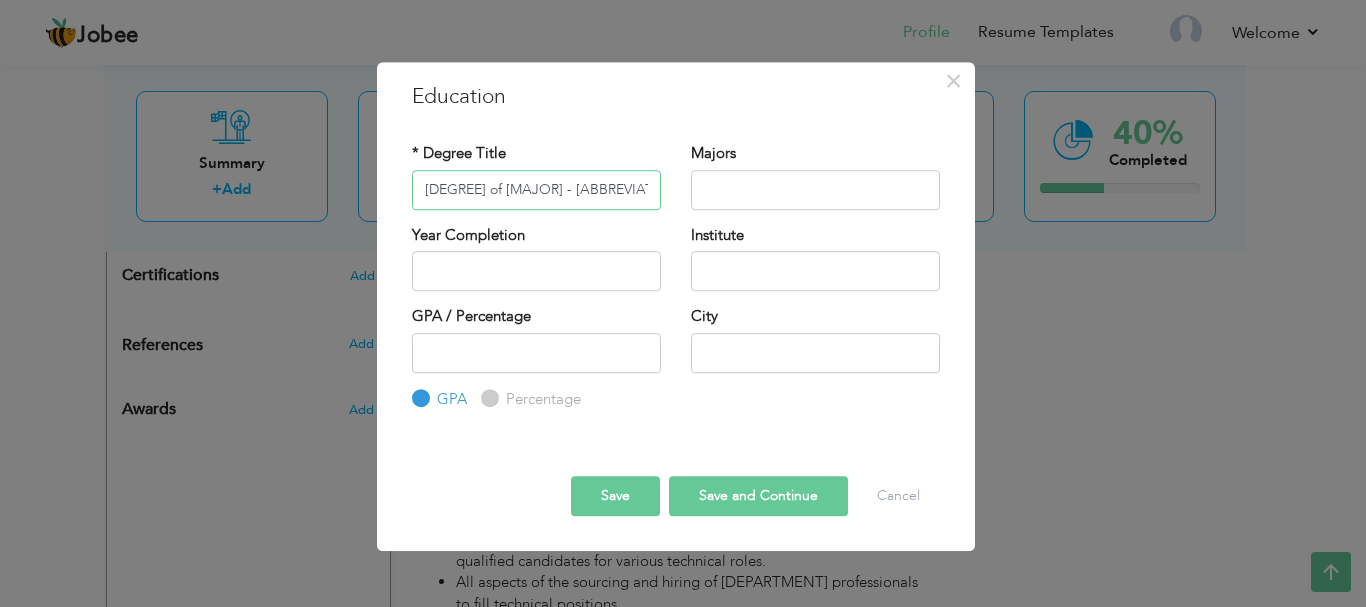 type on "Masters of Public Administration - MPA" 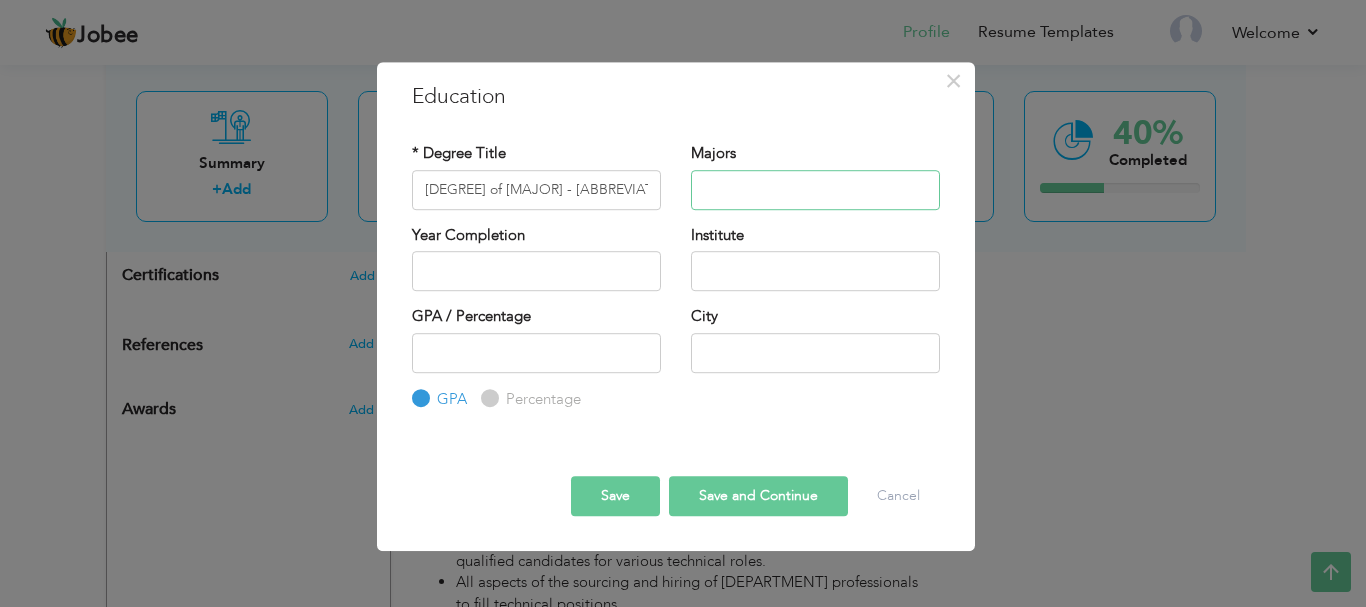 click at bounding box center (815, 190) 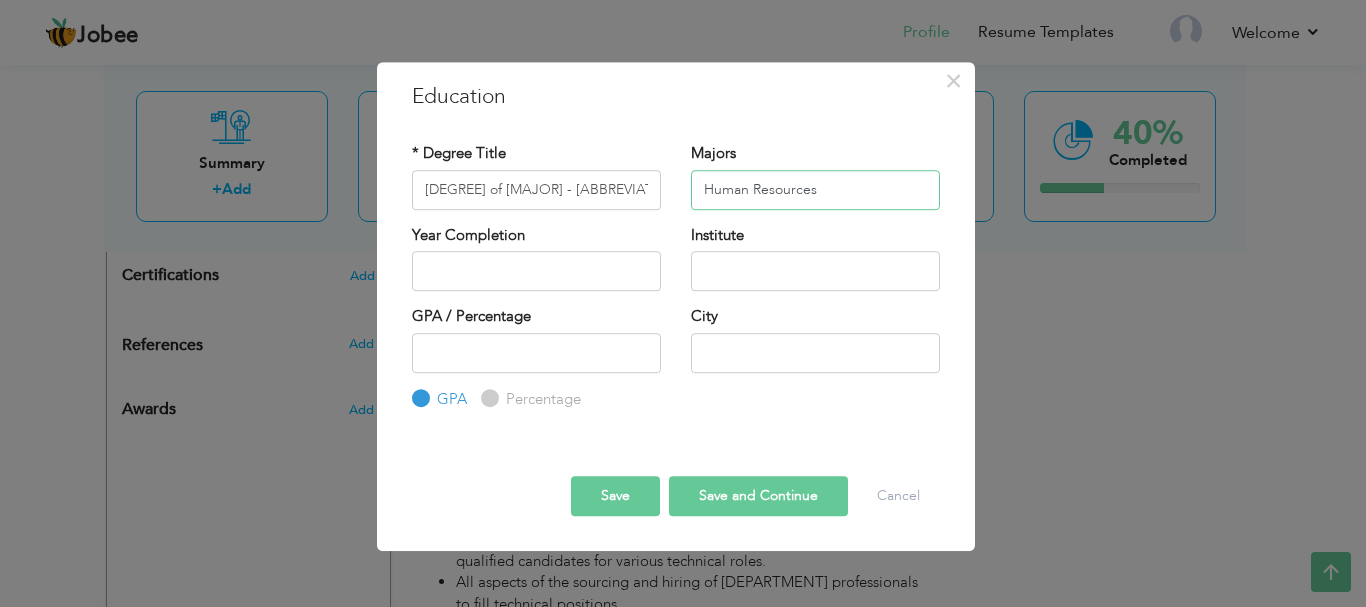 type on "Human Resources" 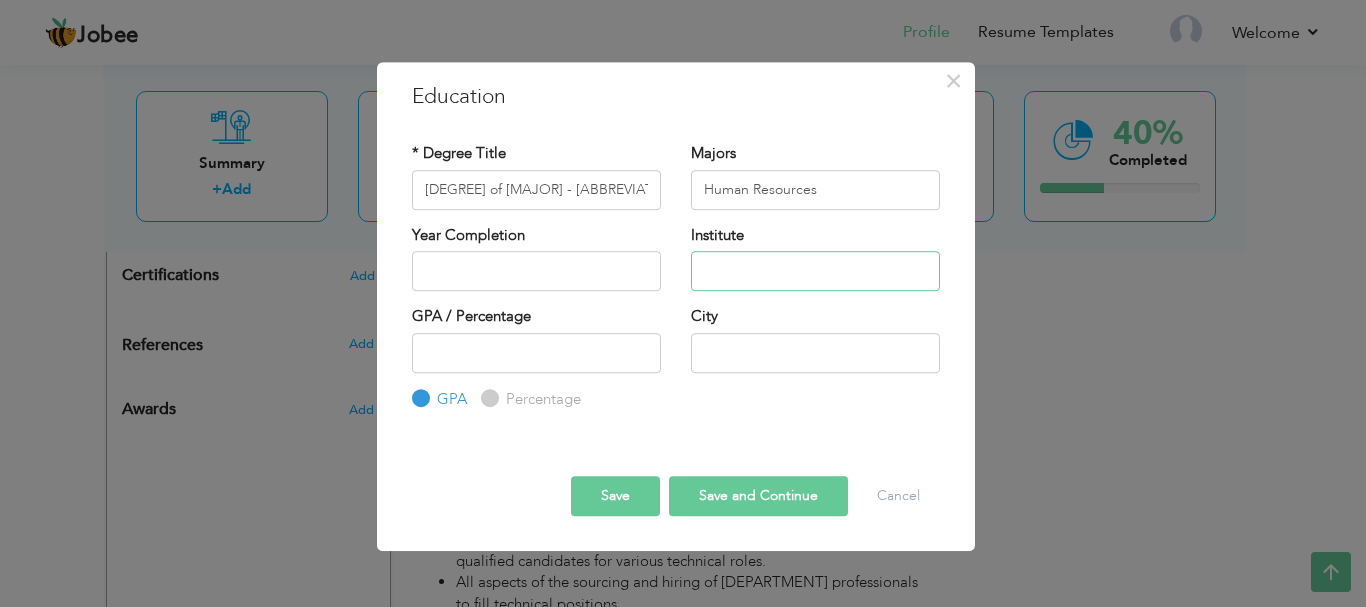 click at bounding box center [815, 271] 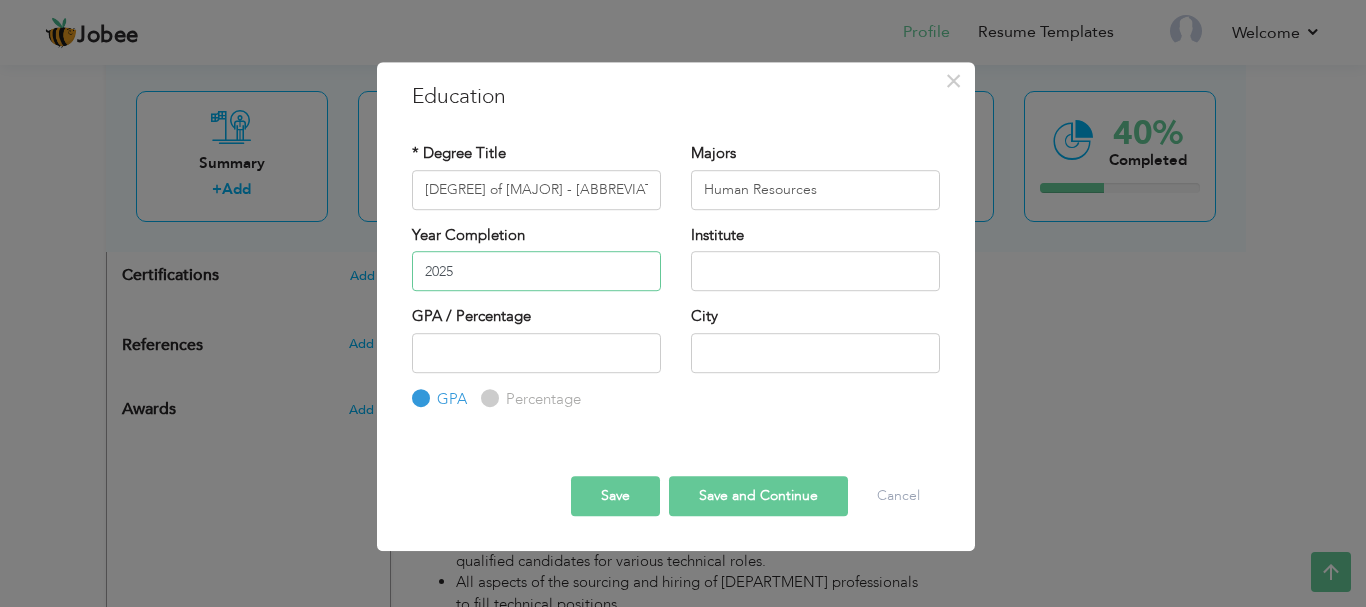 click on "2025" at bounding box center [536, 271] 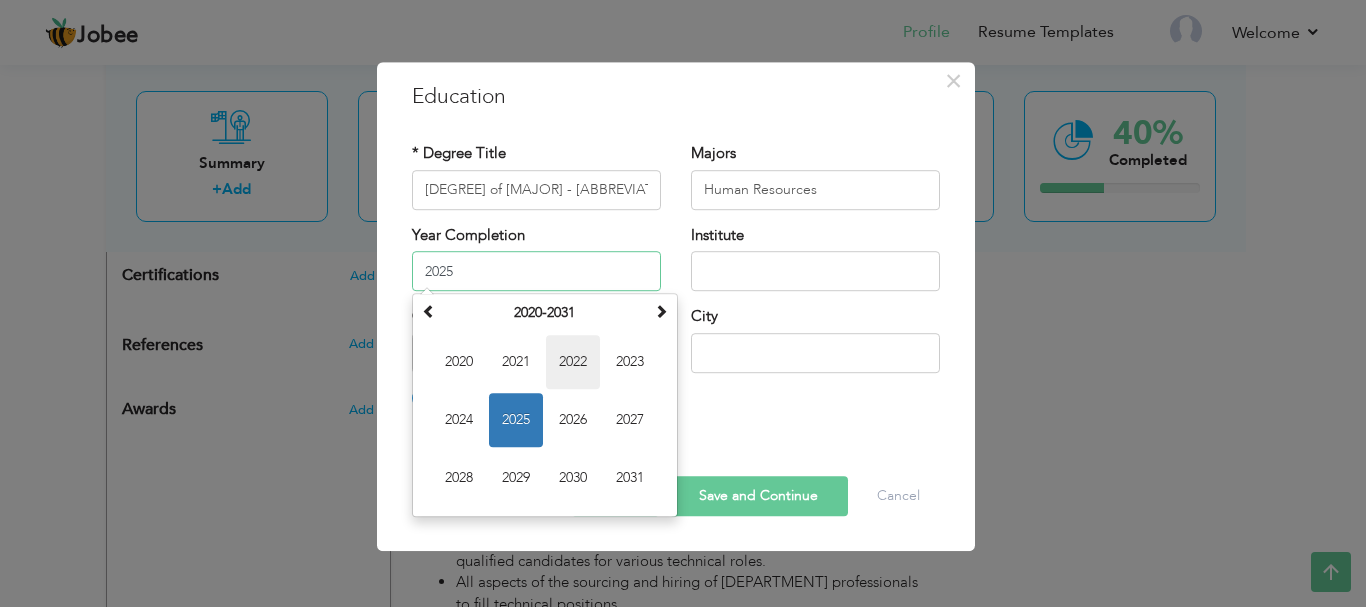 click on "2022" at bounding box center (573, 362) 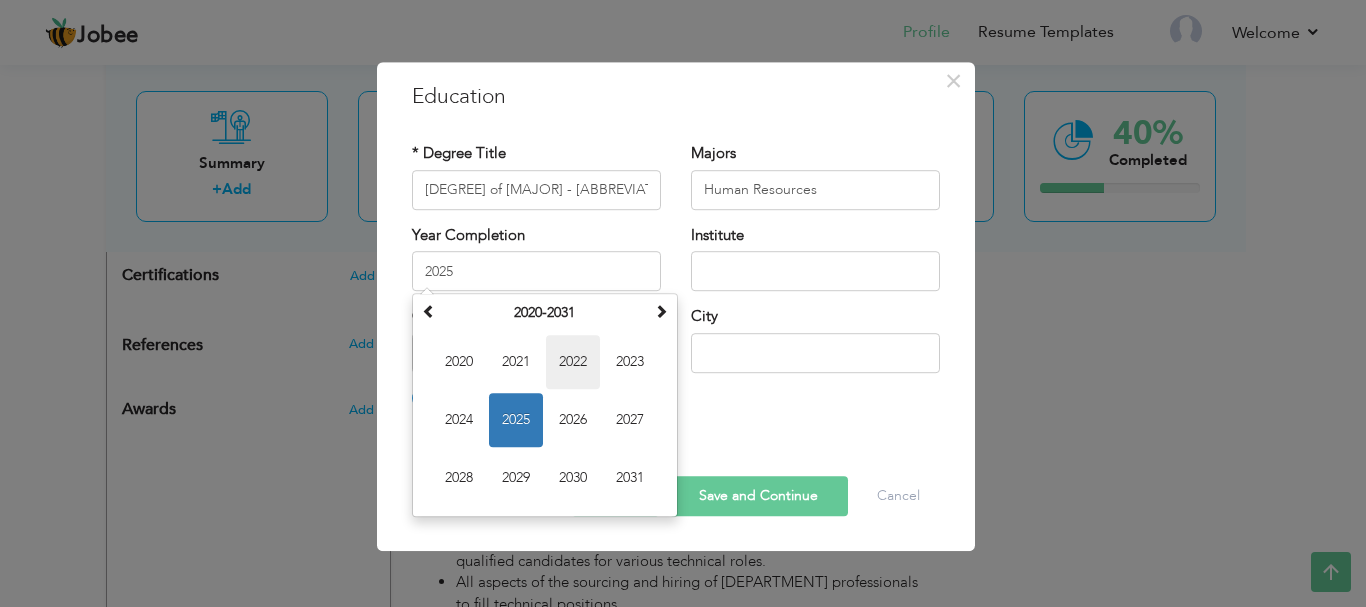 type on "2022" 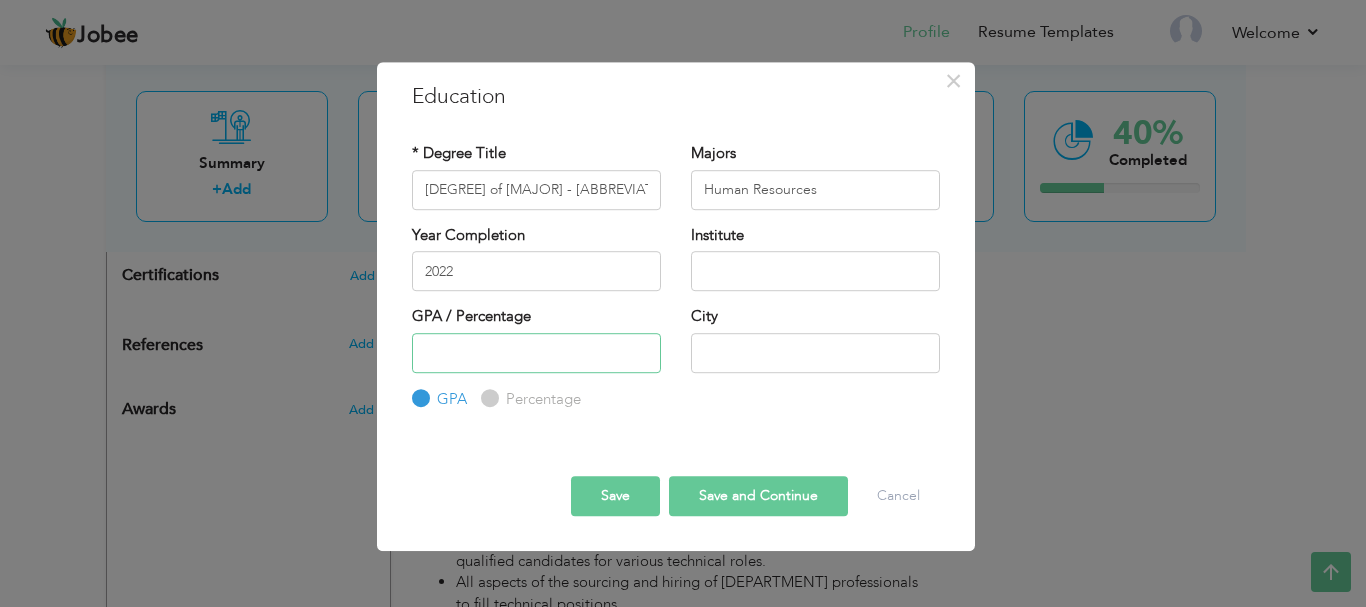 click at bounding box center [536, 353] 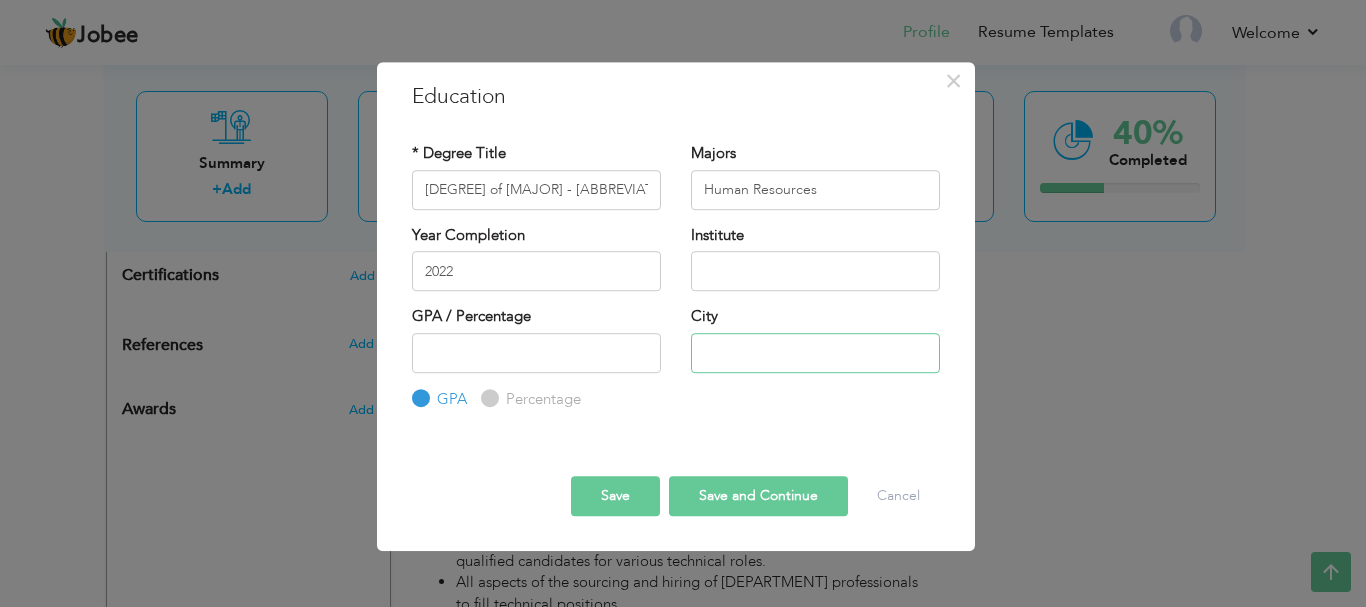click at bounding box center (815, 353) 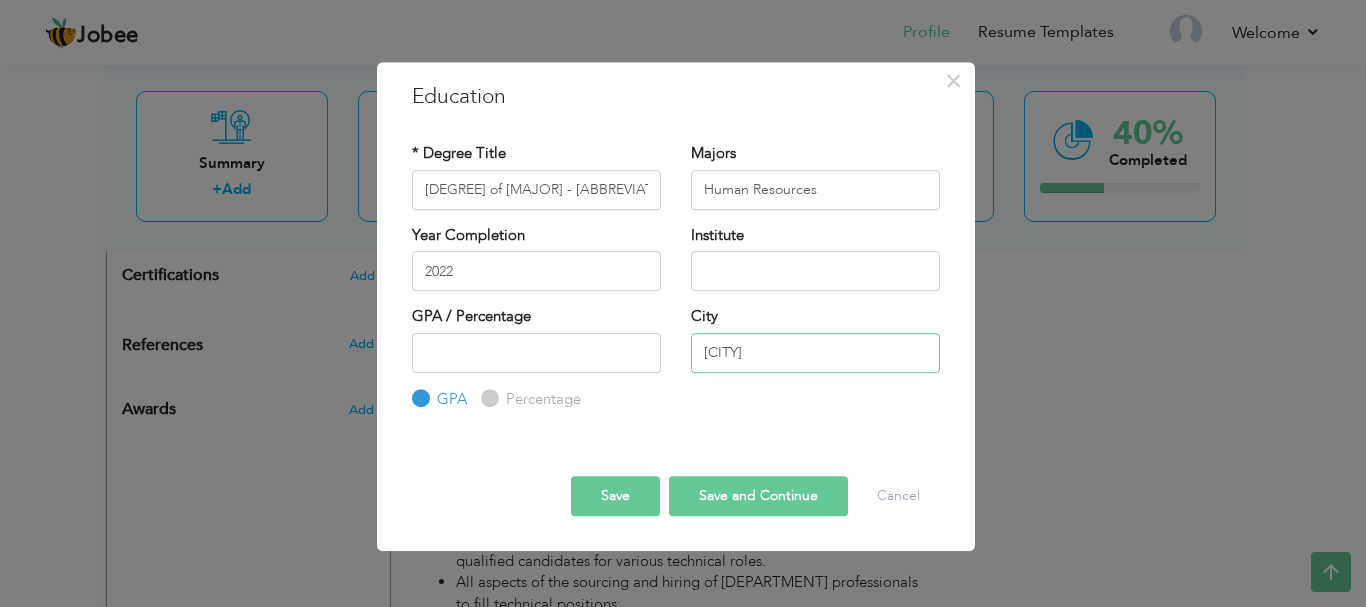 type on "[CITY]" 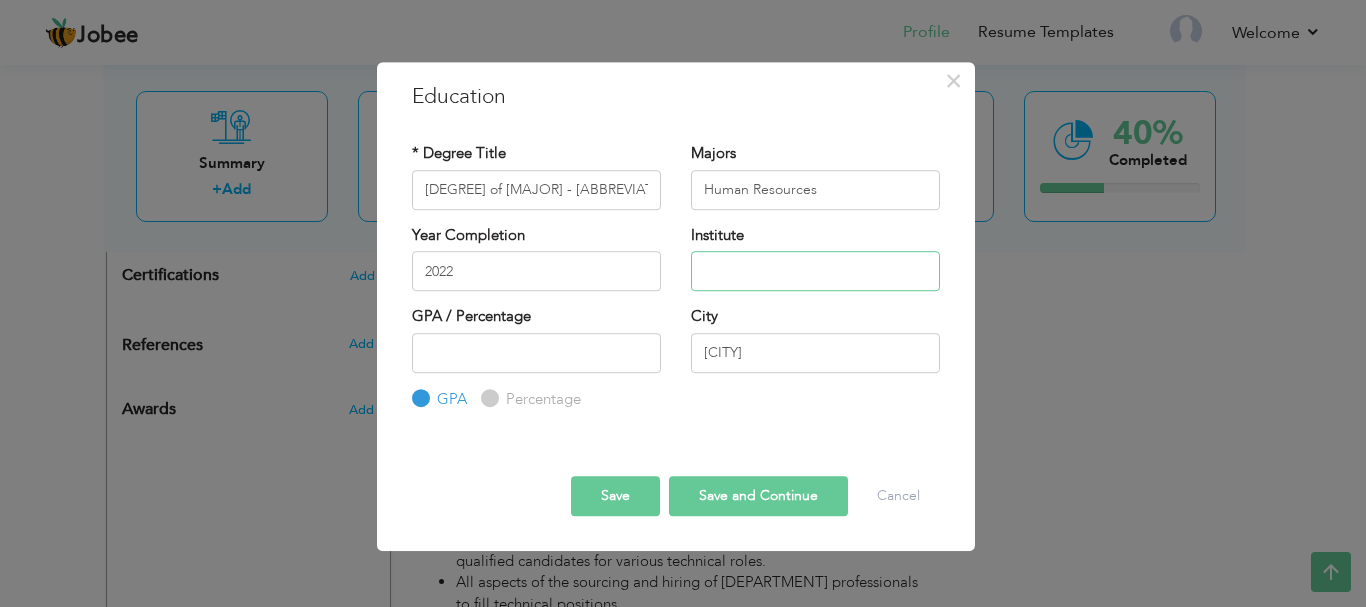 click at bounding box center [815, 271] 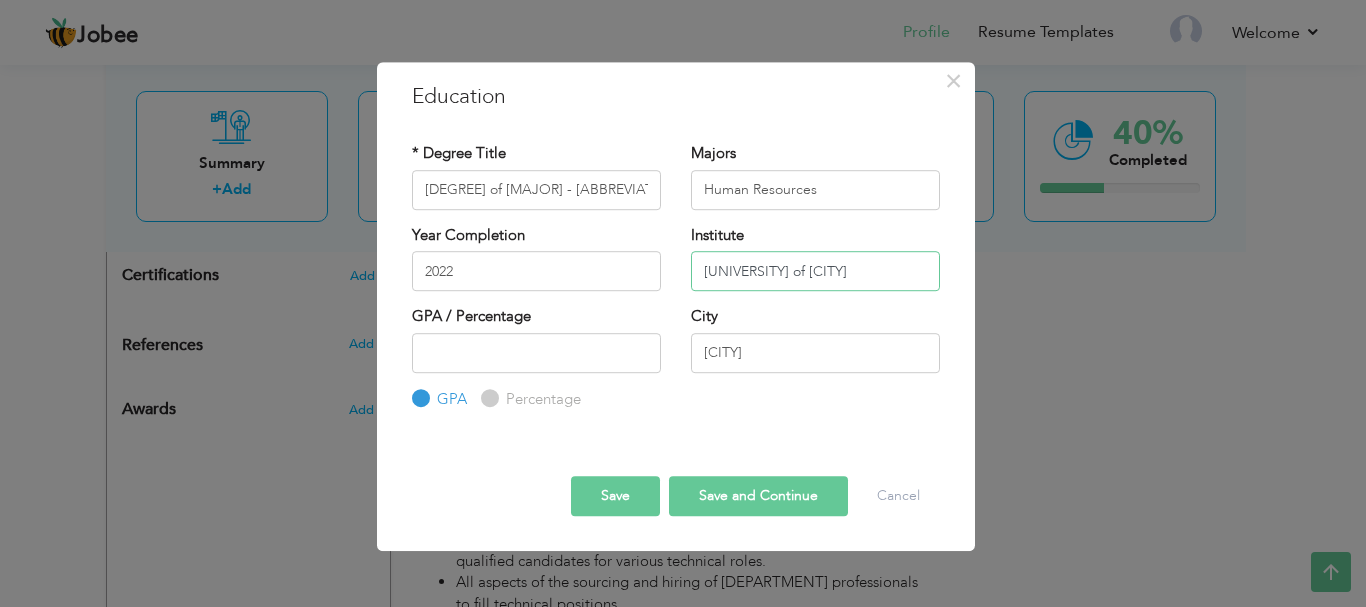 type on "University Of Karachi" 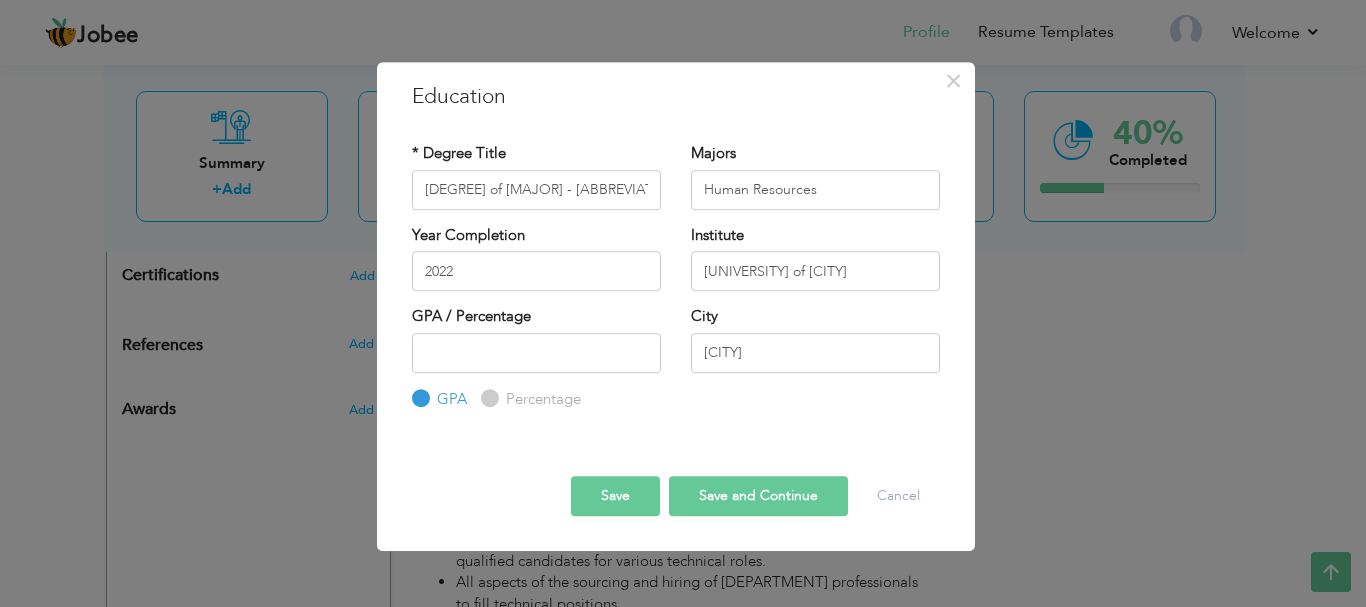 click on "Save and Continue" at bounding box center (758, 496) 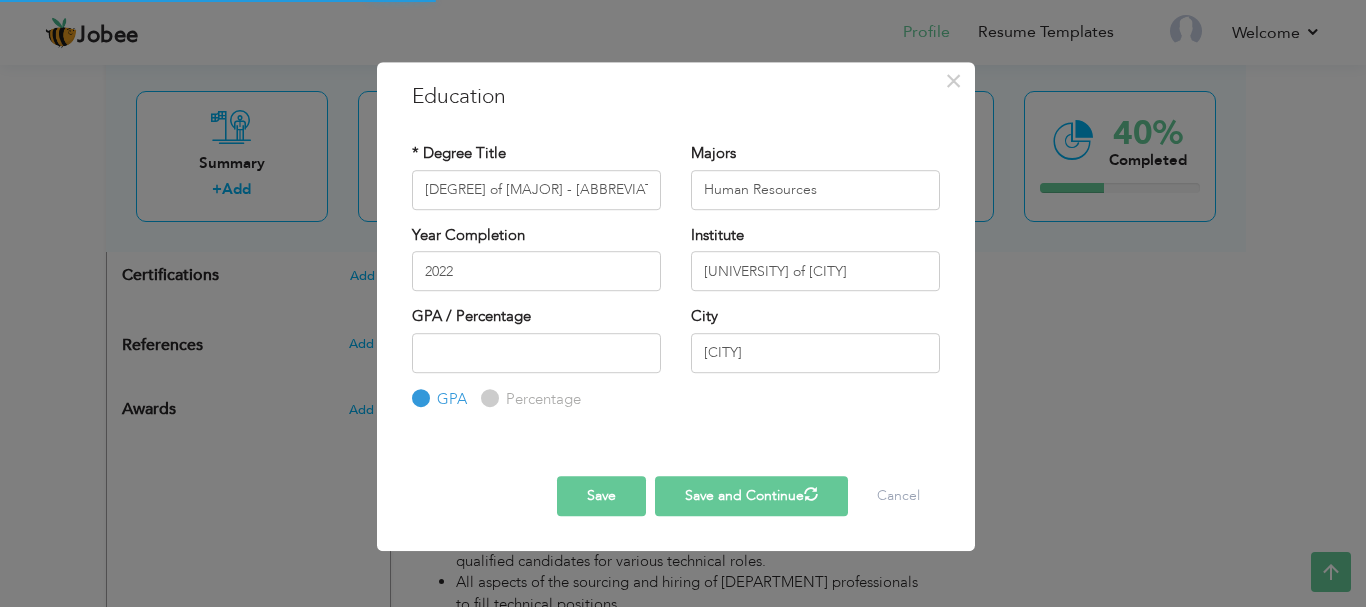 type 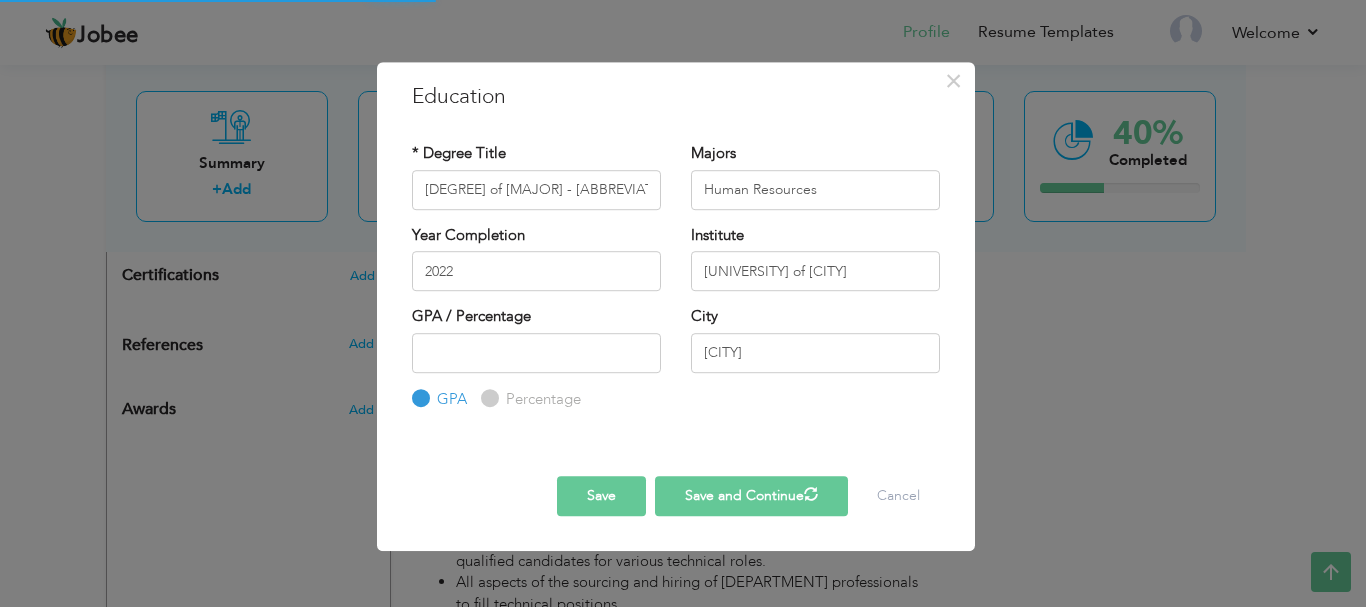 type 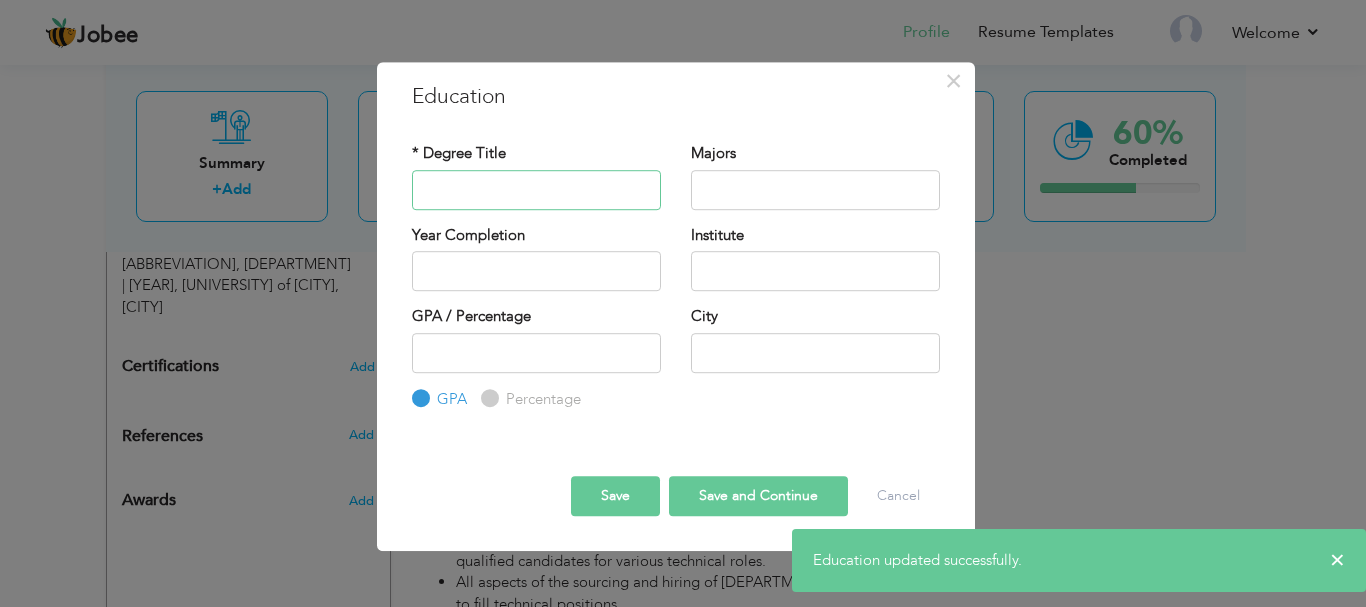 click at bounding box center [536, 190] 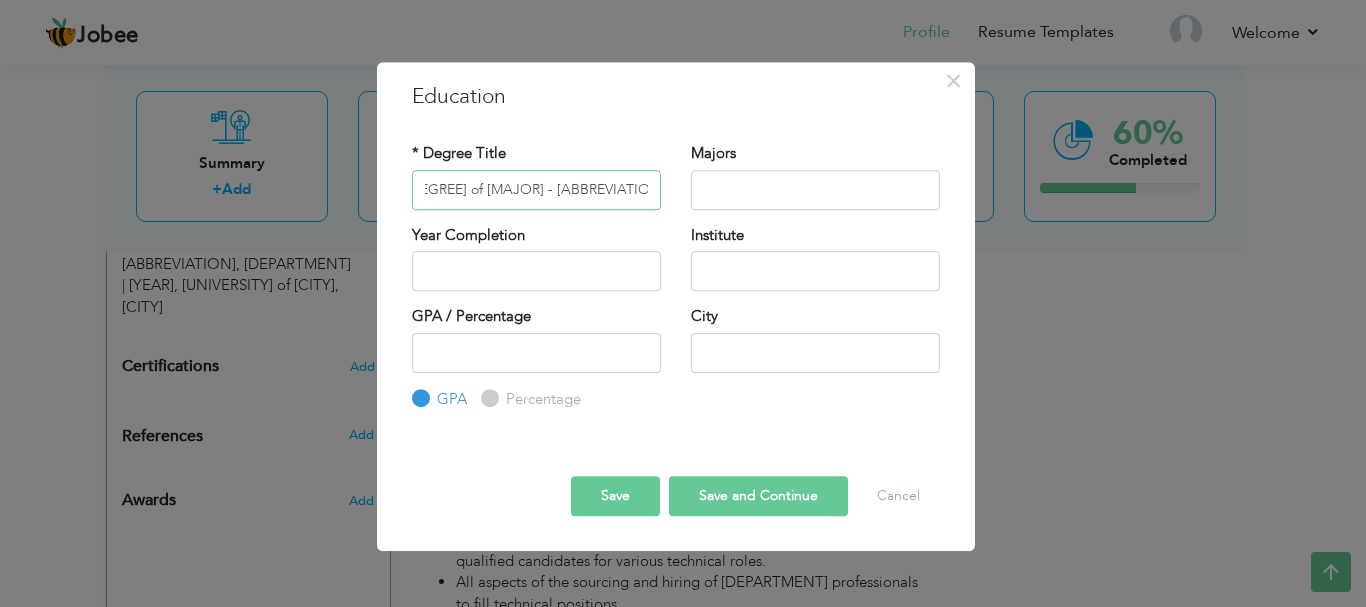 scroll, scrollTop: 0, scrollLeft: 28, axis: horizontal 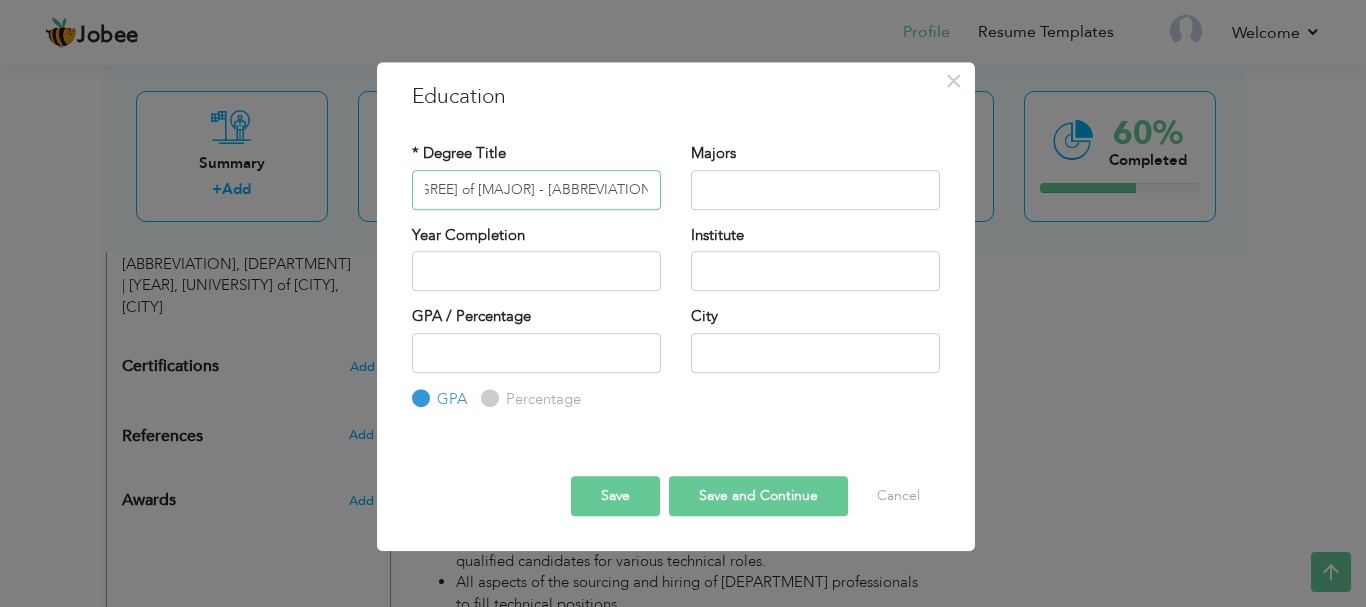 click on "Bachelors of Public Administration - BPA" at bounding box center [536, 190] 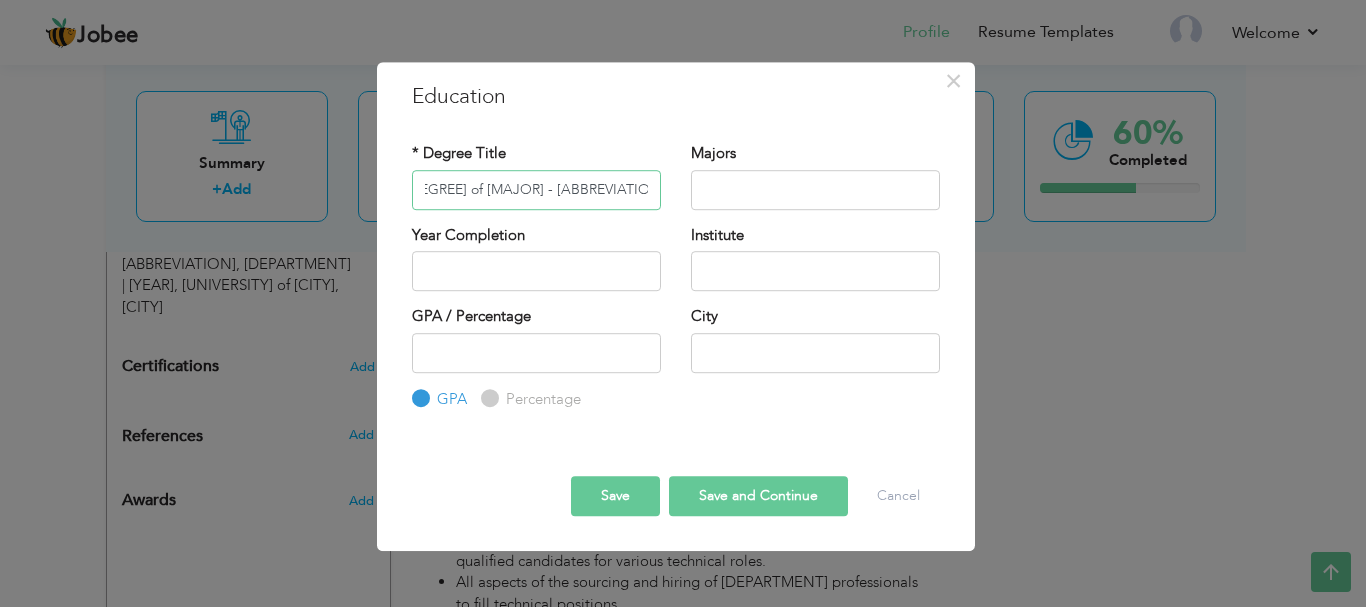 scroll, scrollTop: 0, scrollLeft: 28, axis: horizontal 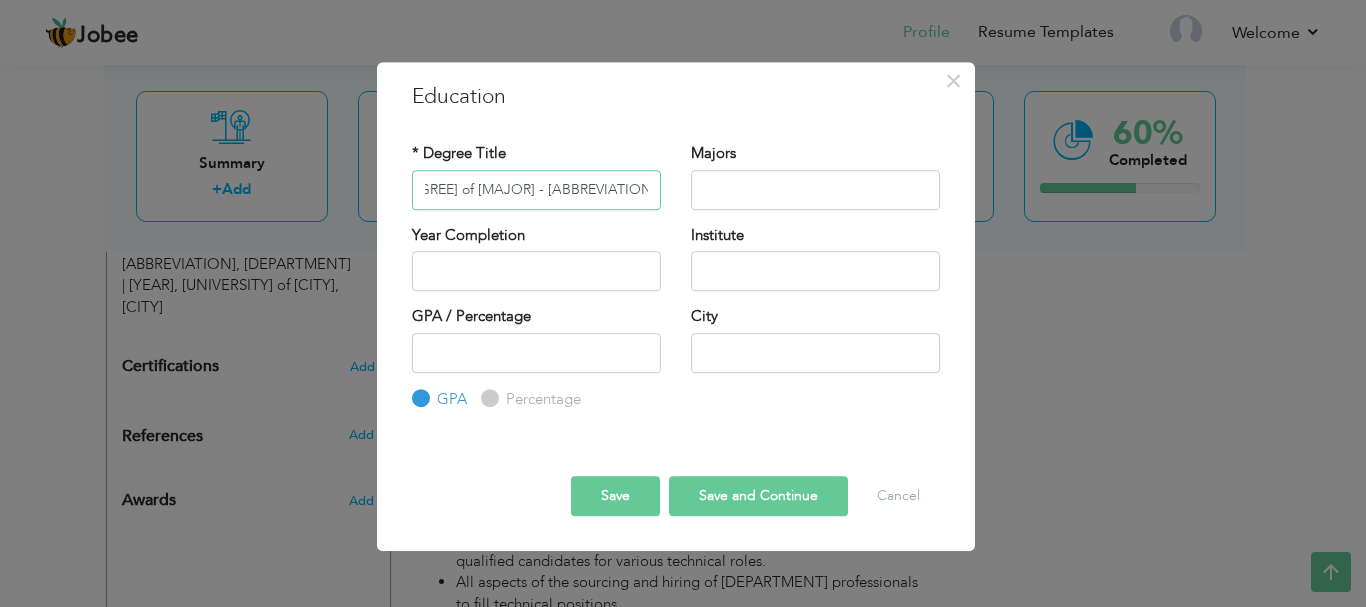 type on "Bachelors of Public Administration - BPA" 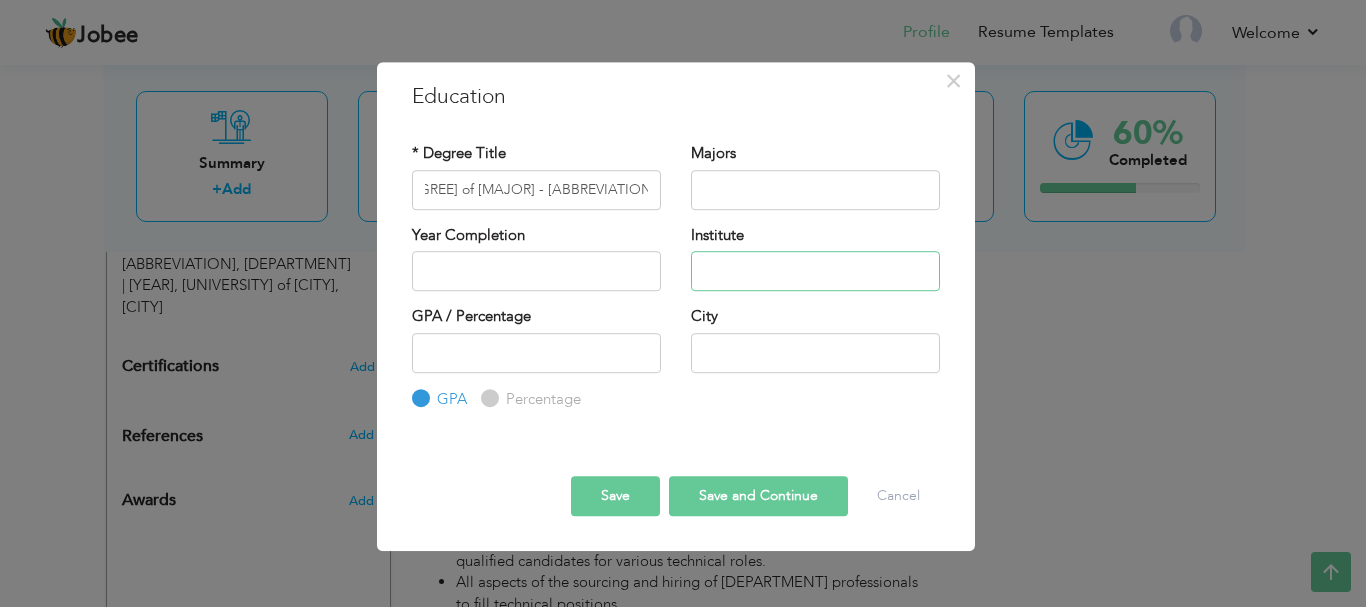 click at bounding box center (815, 271) 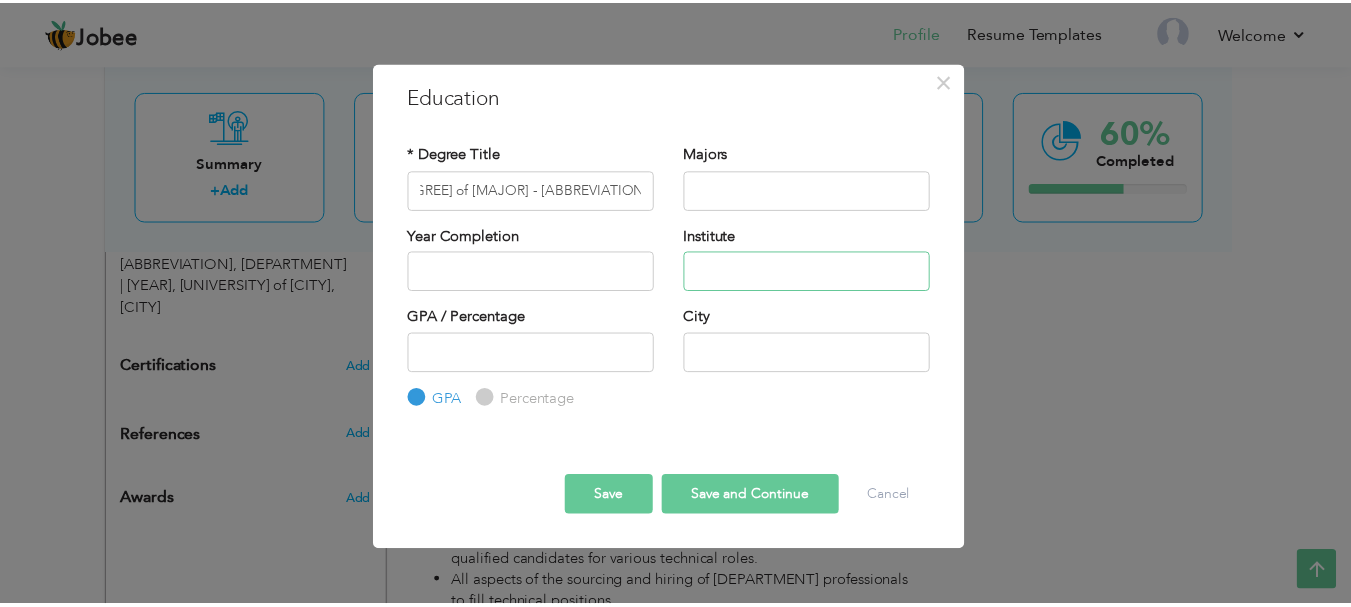 scroll, scrollTop: 0, scrollLeft: 0, axis: both 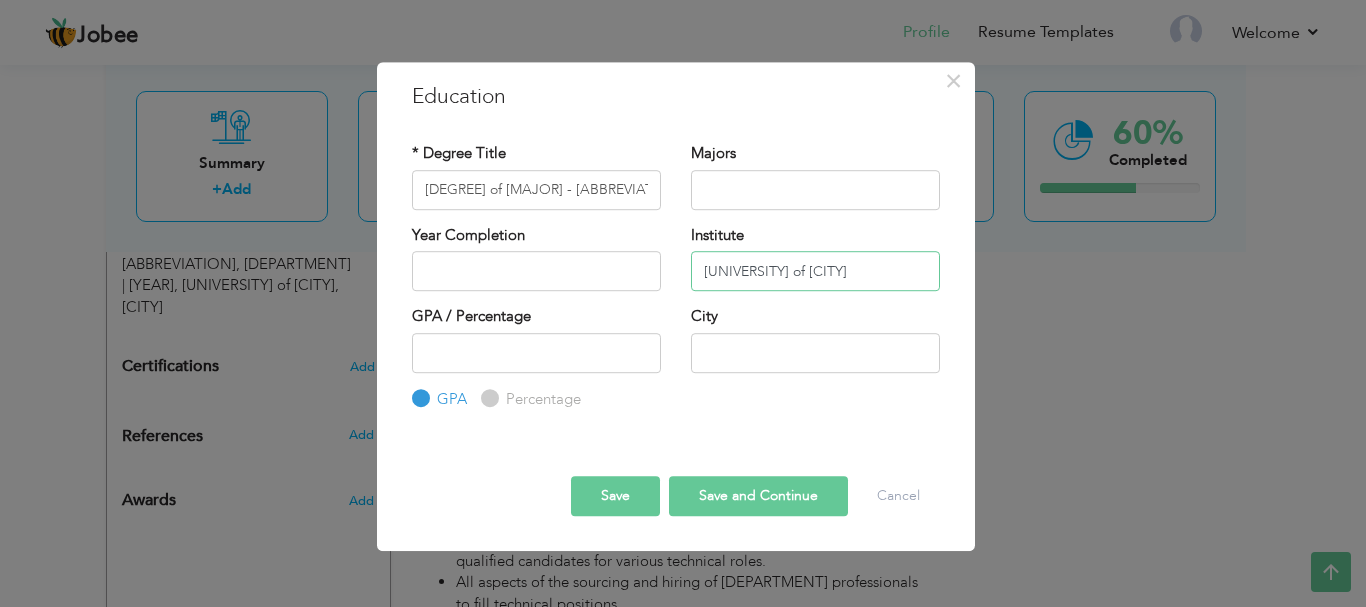 type on "University Of Karachi" 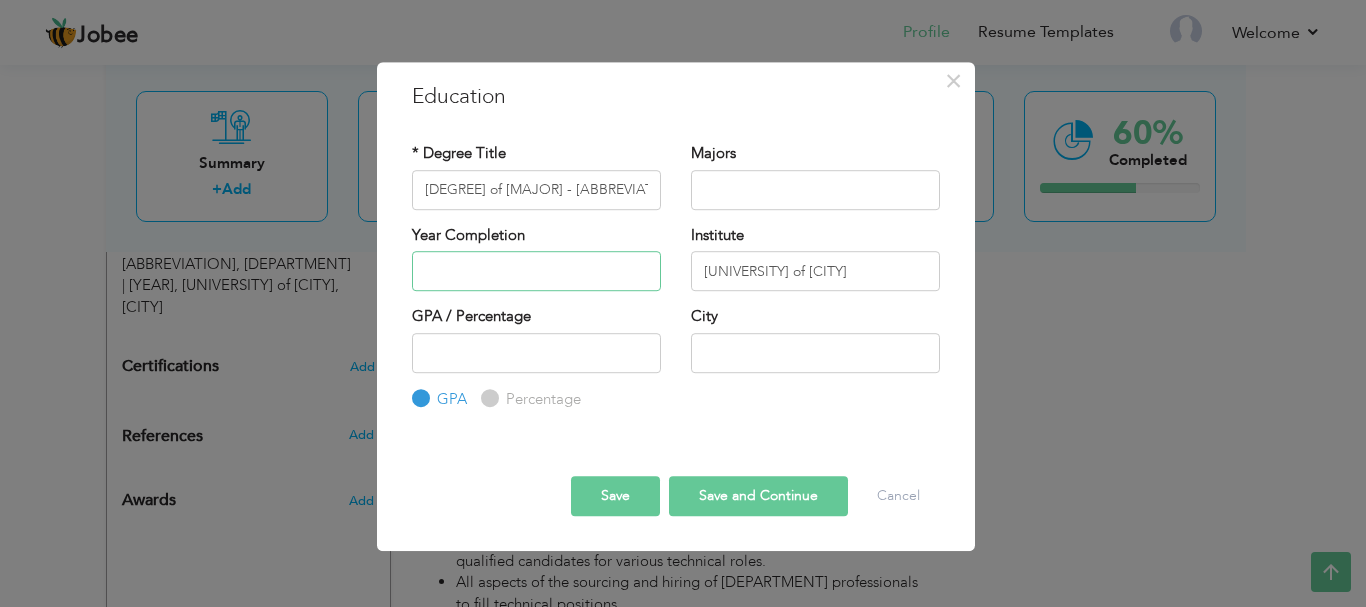 click at bounding box center [536, 271] 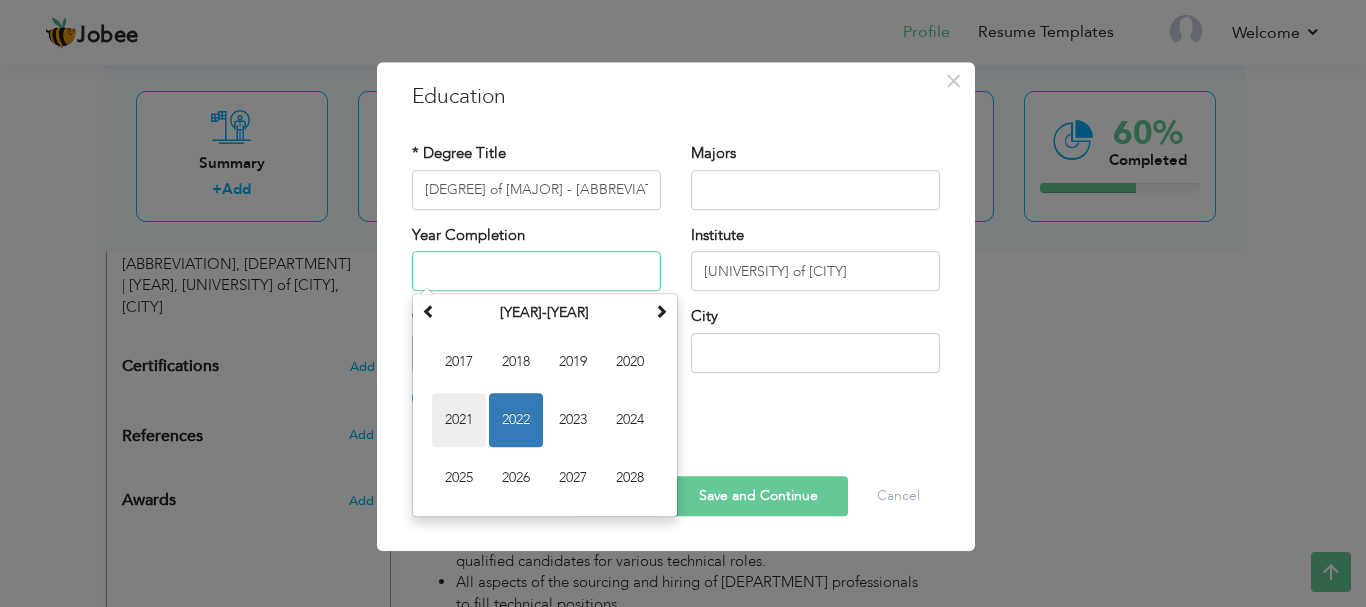 click on "2021" at bounding box center (459, 420) 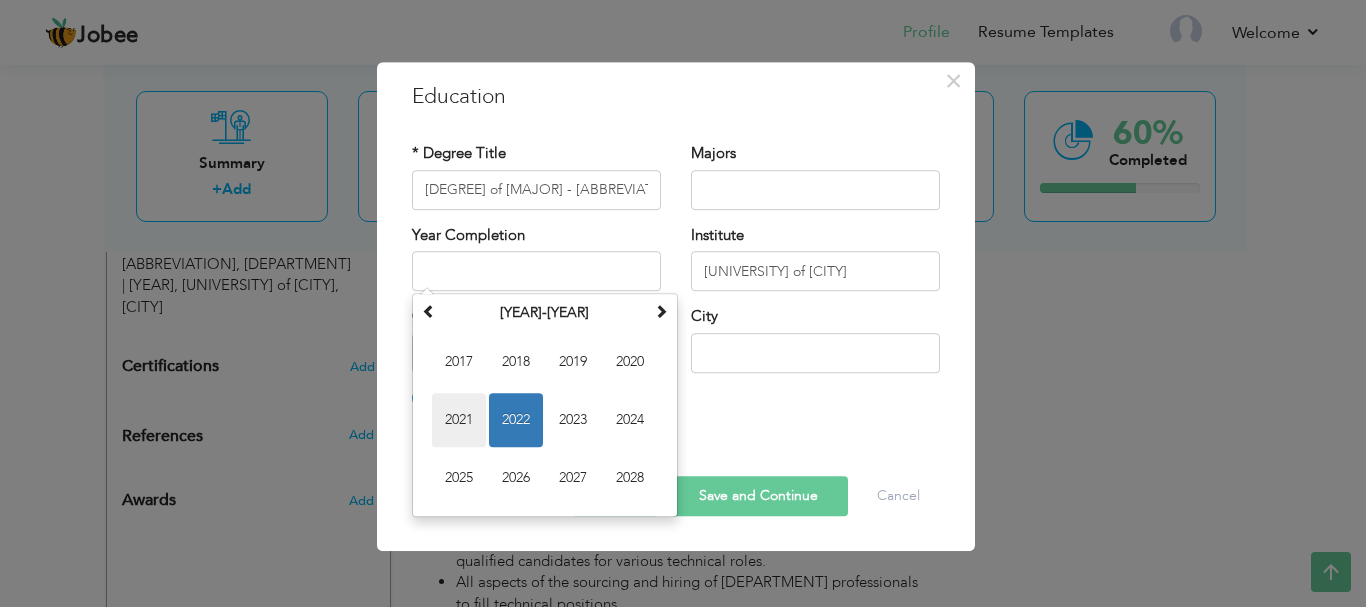 type on "2021" 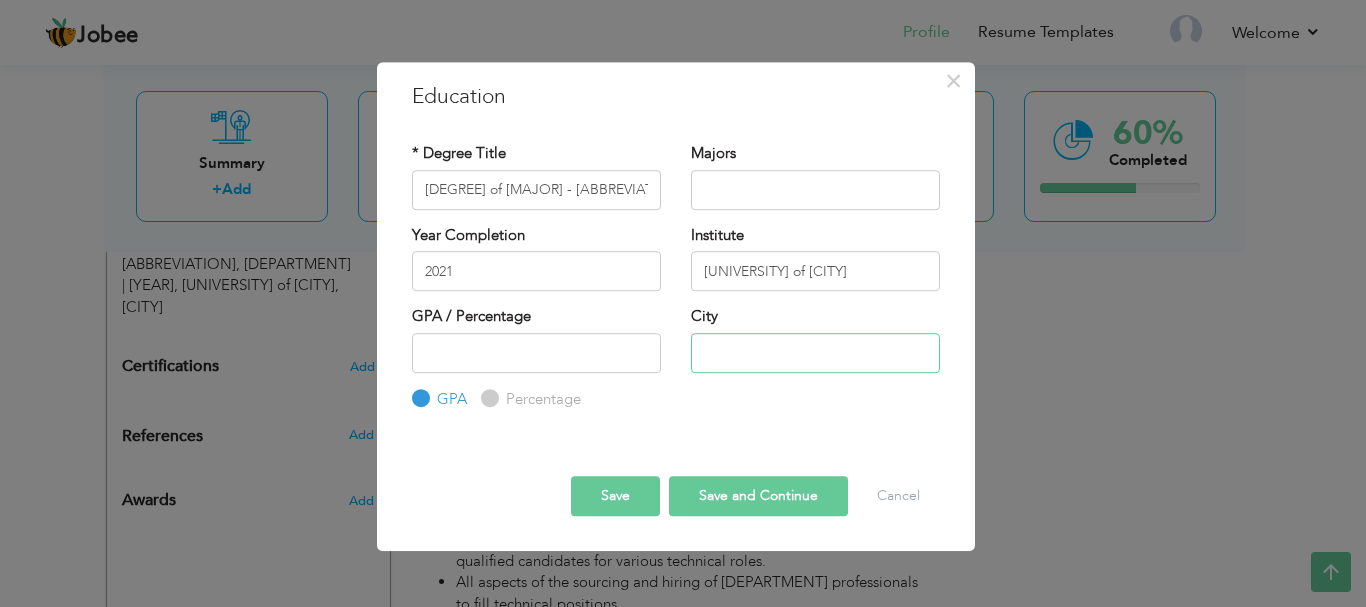 click at bounding box center [815, 353] 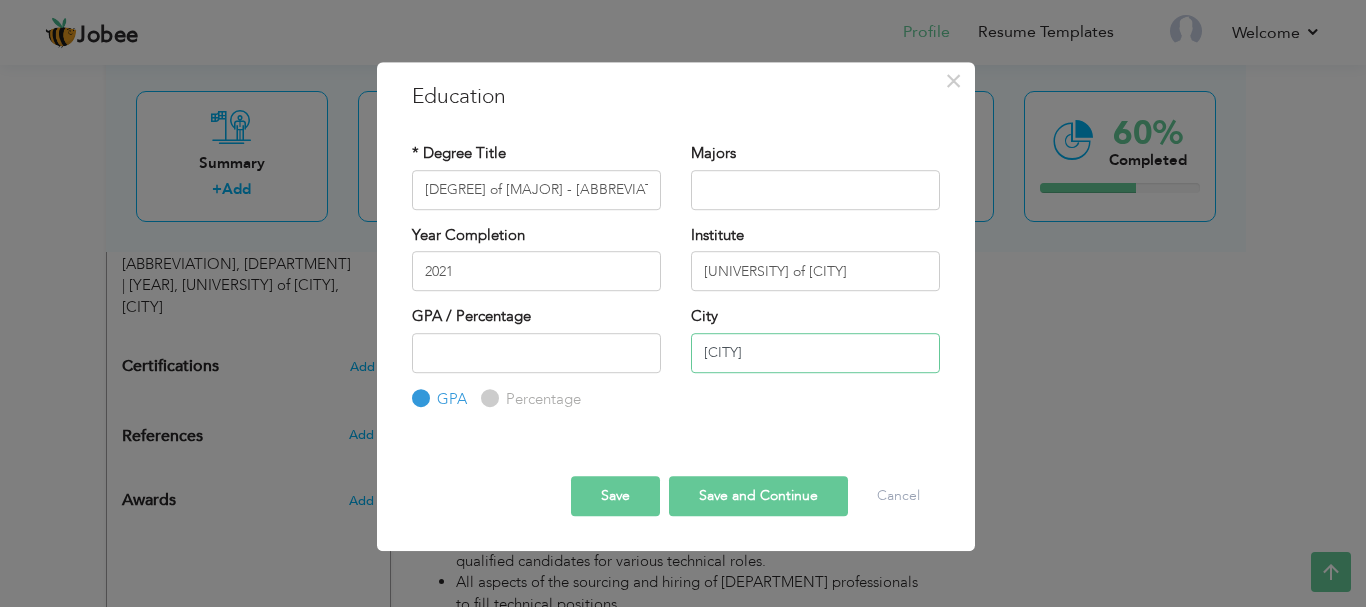 type on "[CITY]" 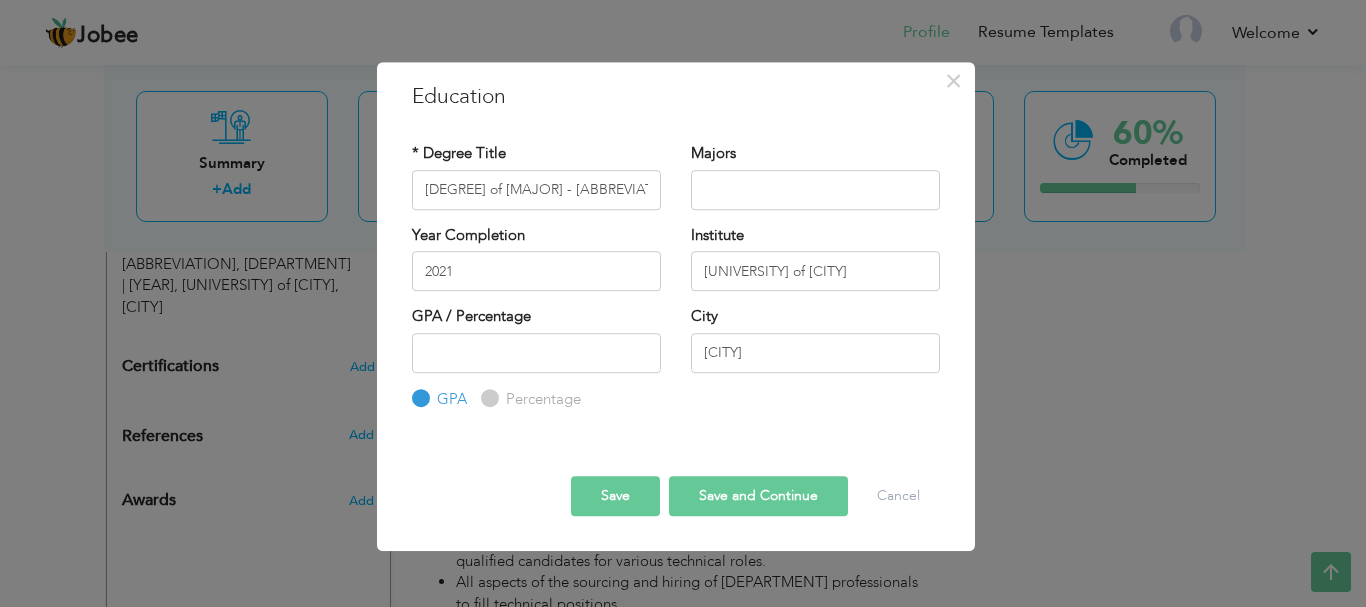 click on "Save" at bounding box center (615, 496) 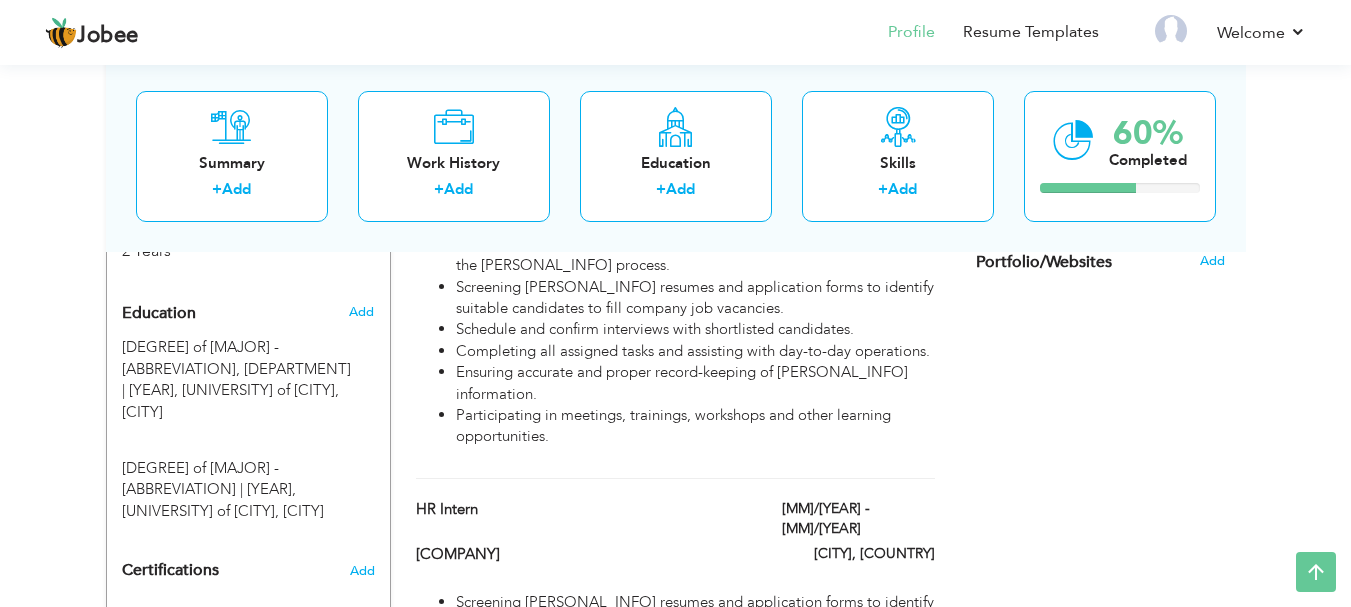 scroll, scrollTop: 804, scrollLeft: 0, axis: vertical 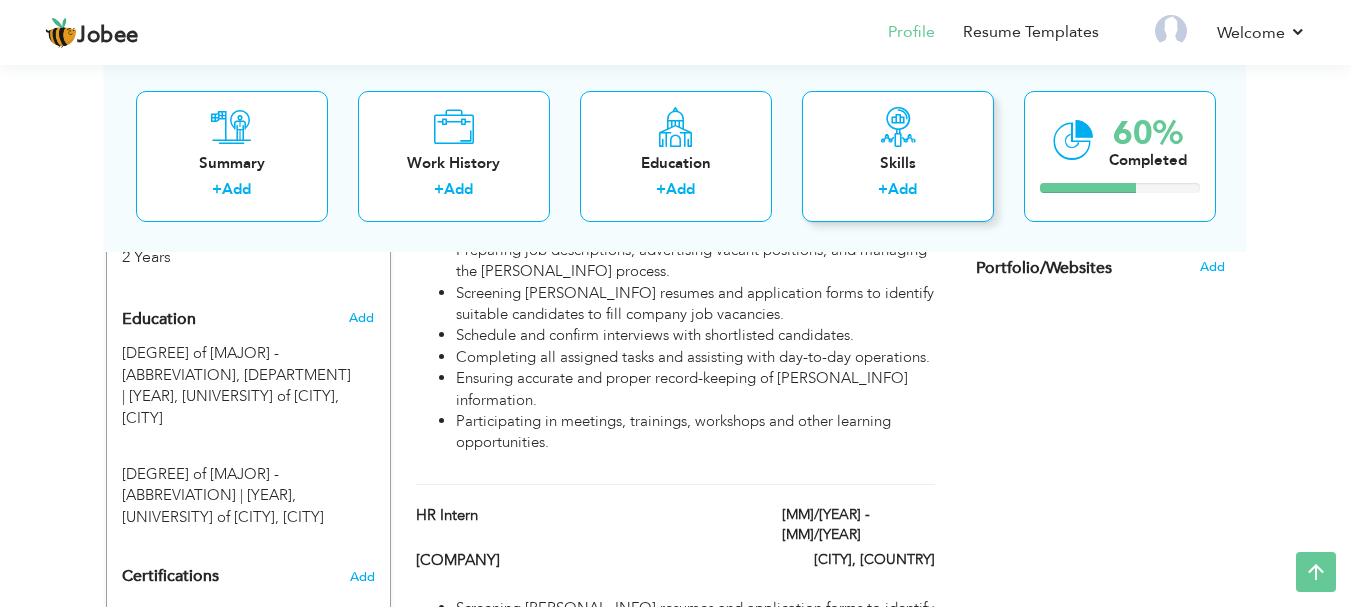 click on "Add" at bounding box center [902, 189] 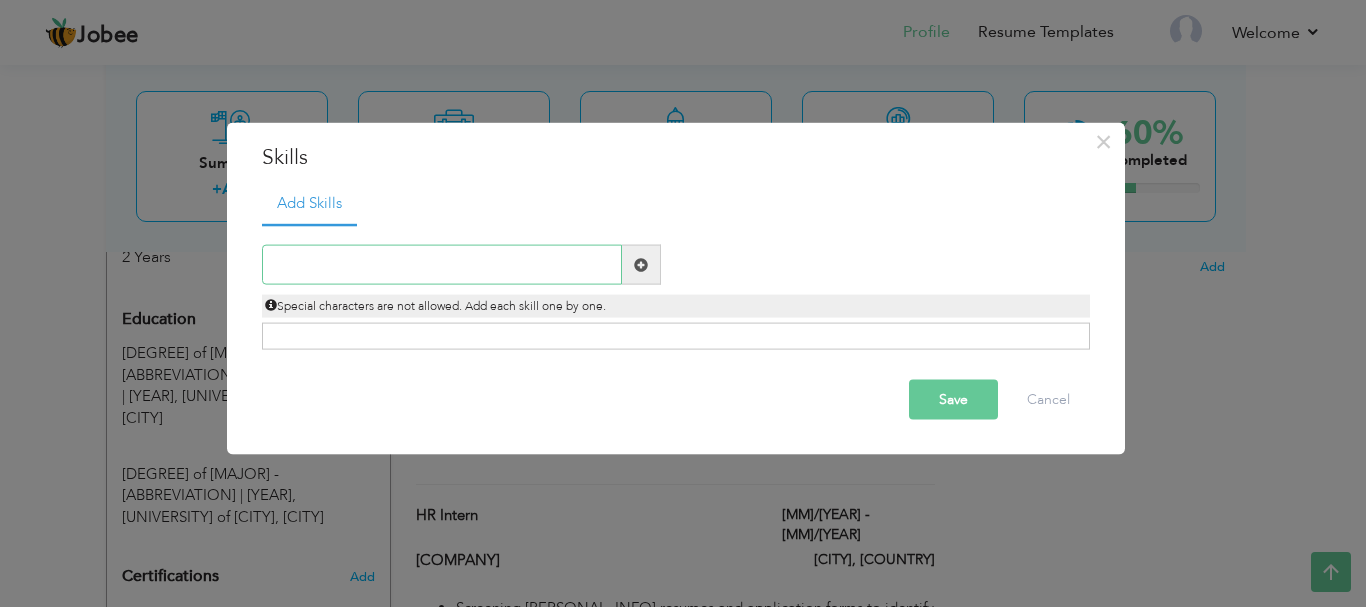 paste on "MS Office" 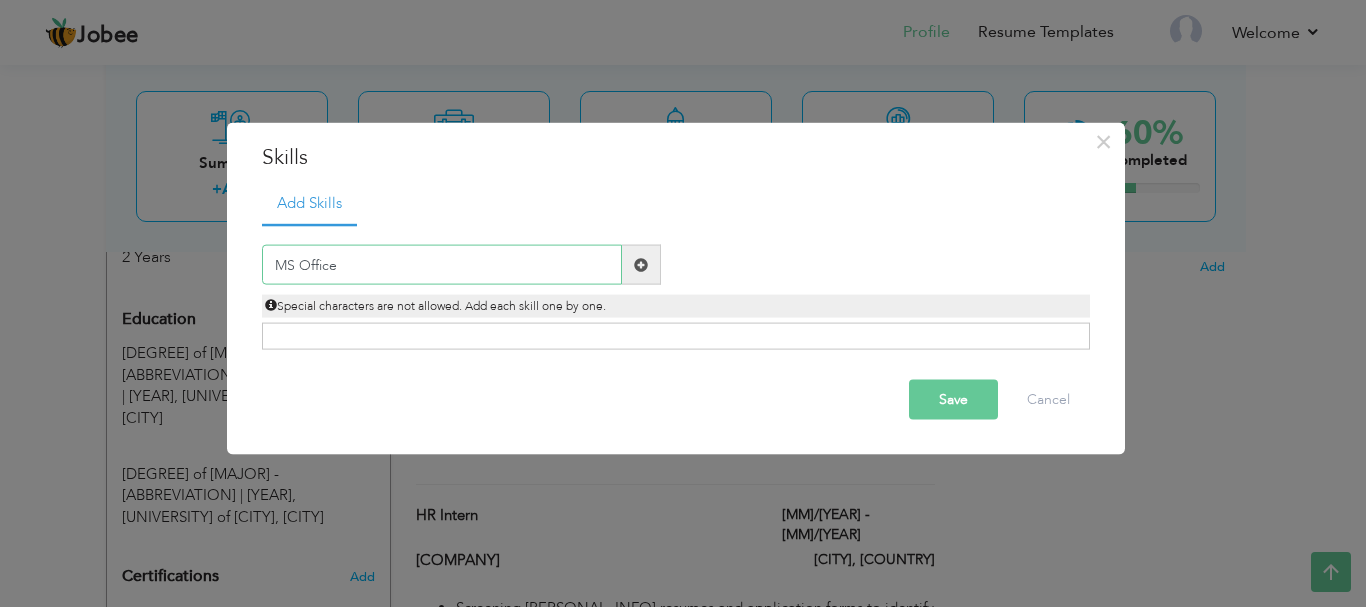 type on "MS Office" 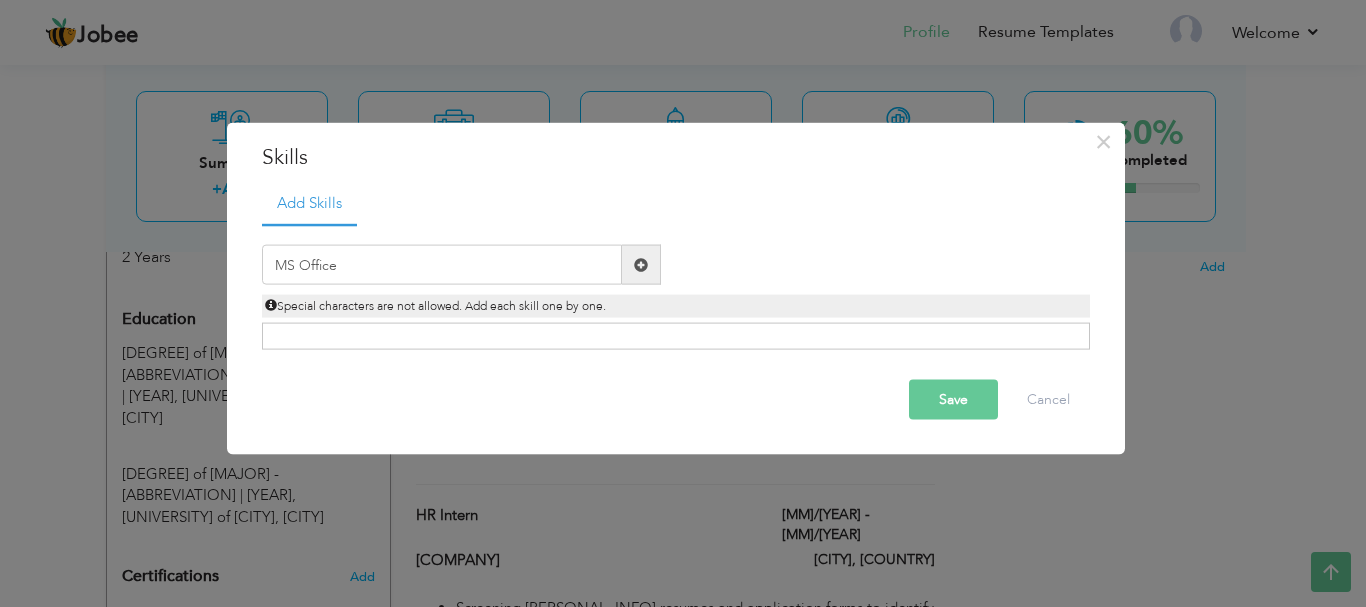 click at bounding box center (641, 265) 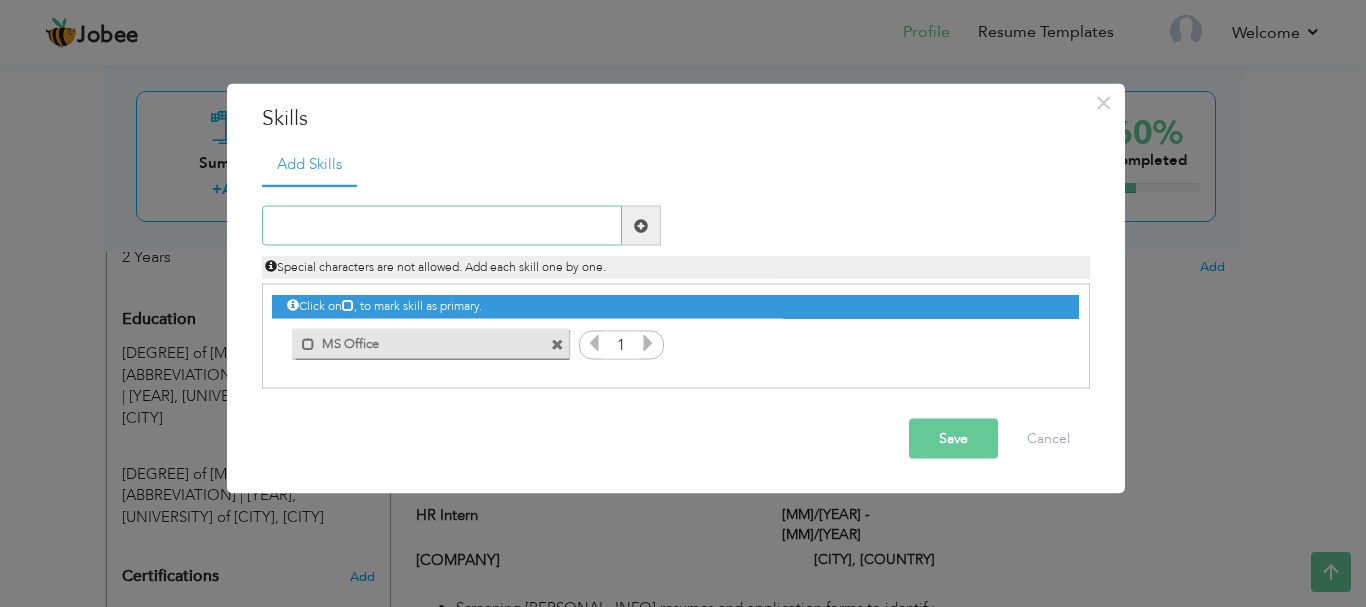 click at bounding box center [442, 226] 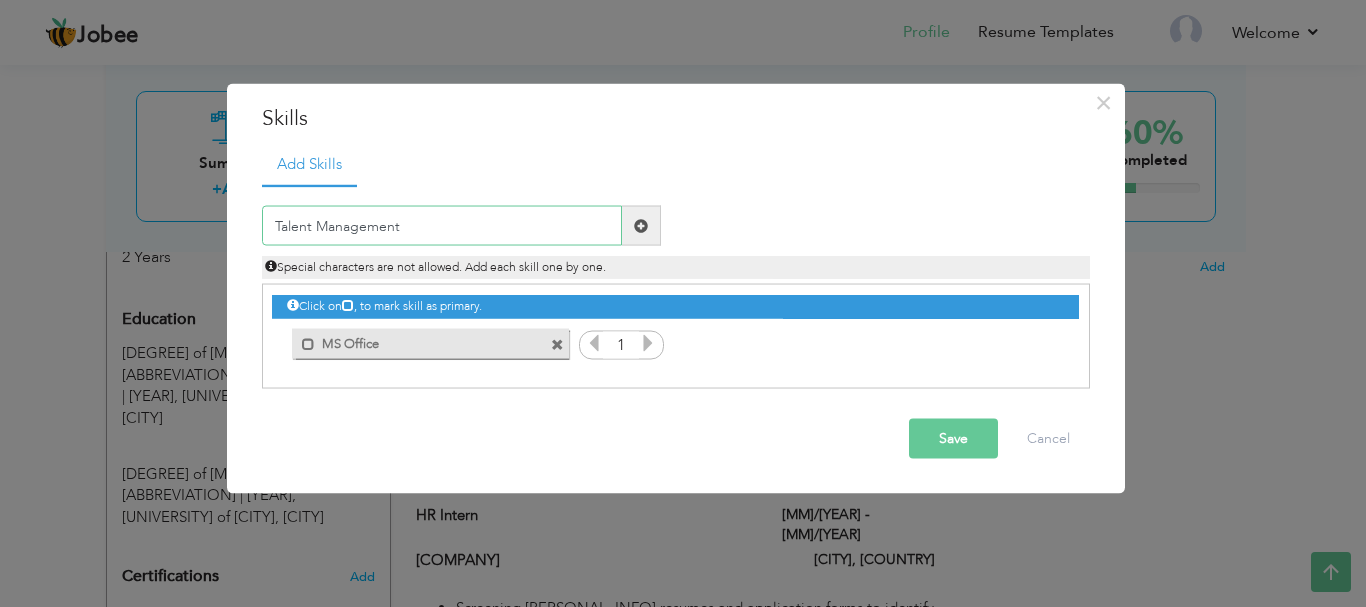type on "Talent Management" 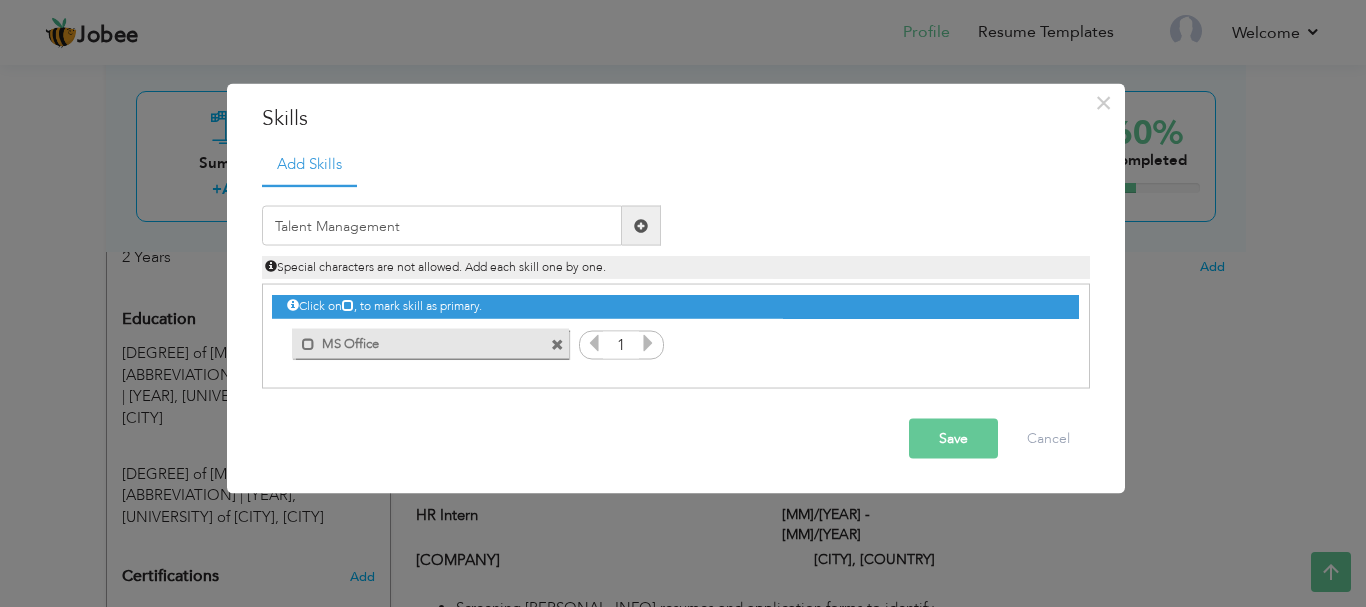 click on "Talent Management" at bounding box center [461, 226] 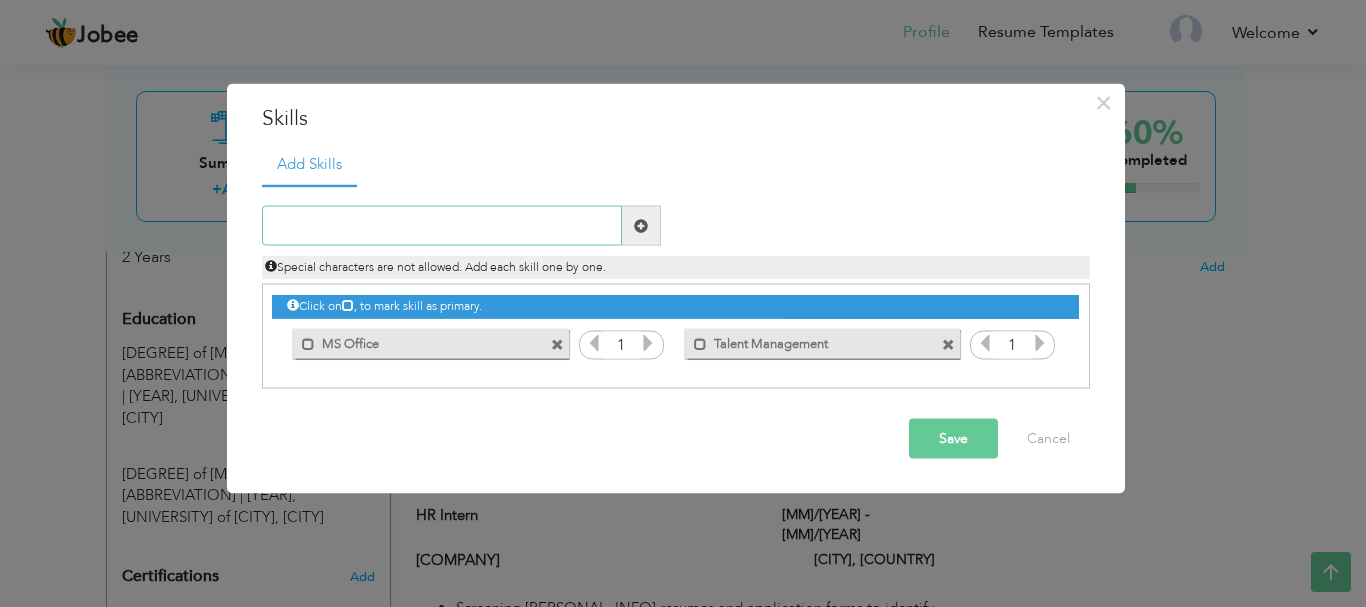 click at bounding box center (442, 226) 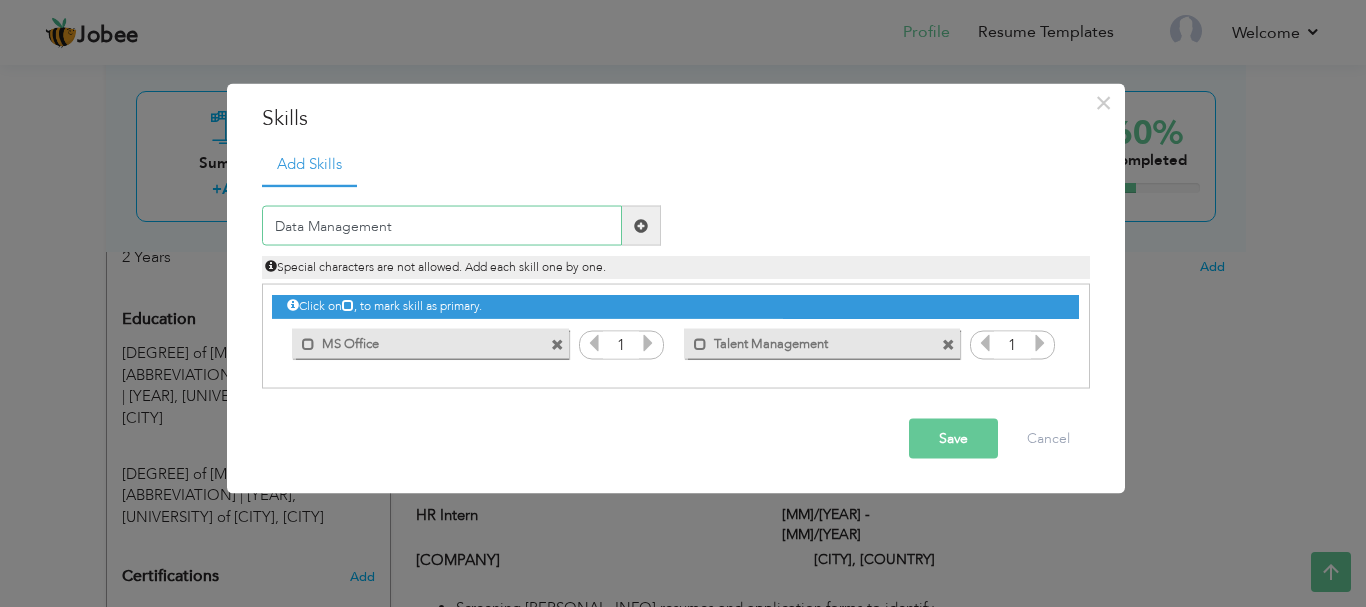 type on "Data Management" 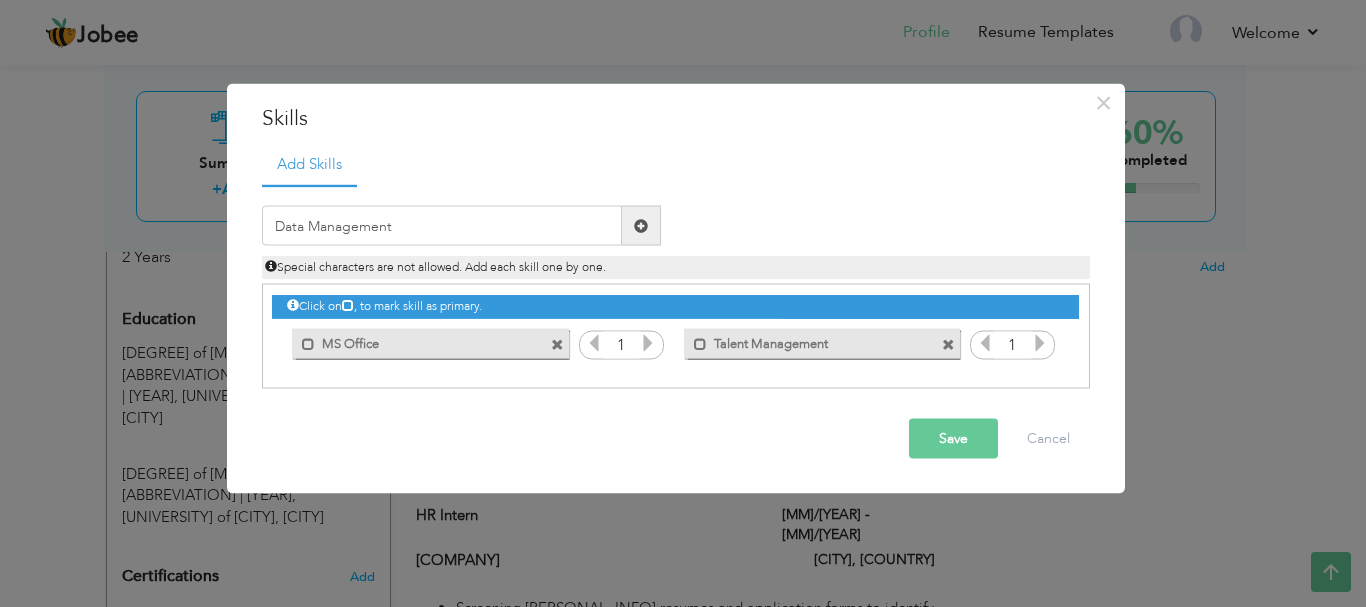 click at bounding box center [641, 226] 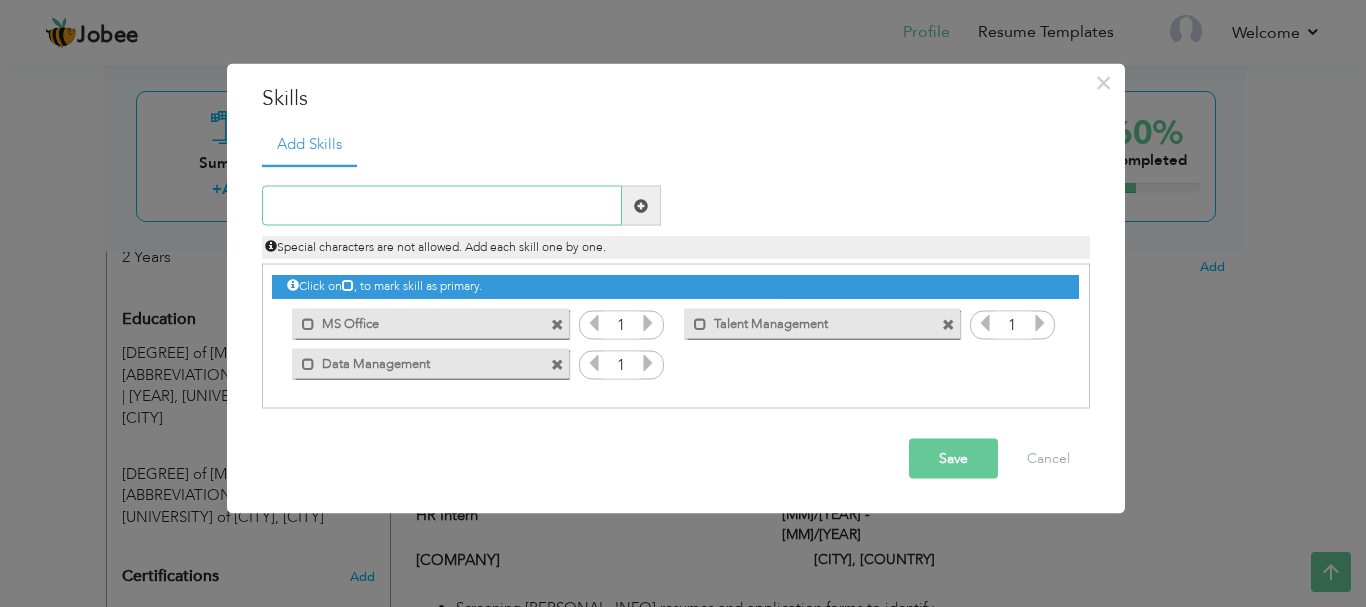 click at bounding box center [442, 206] 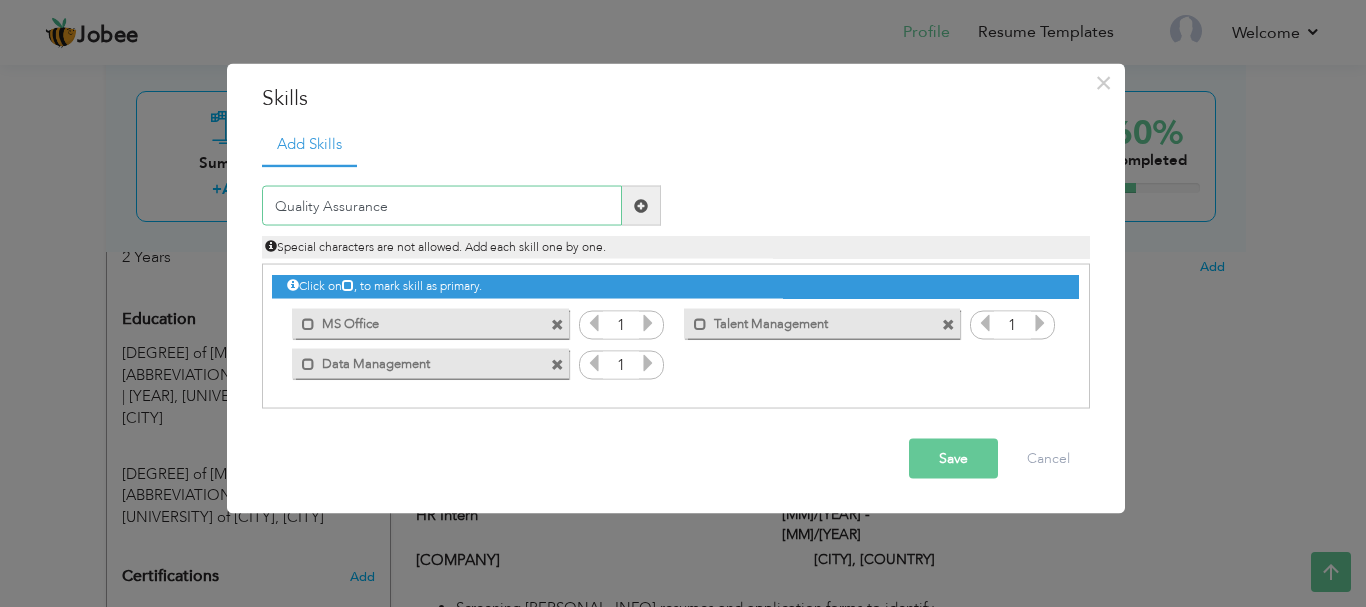 type on "Quality Assurance" 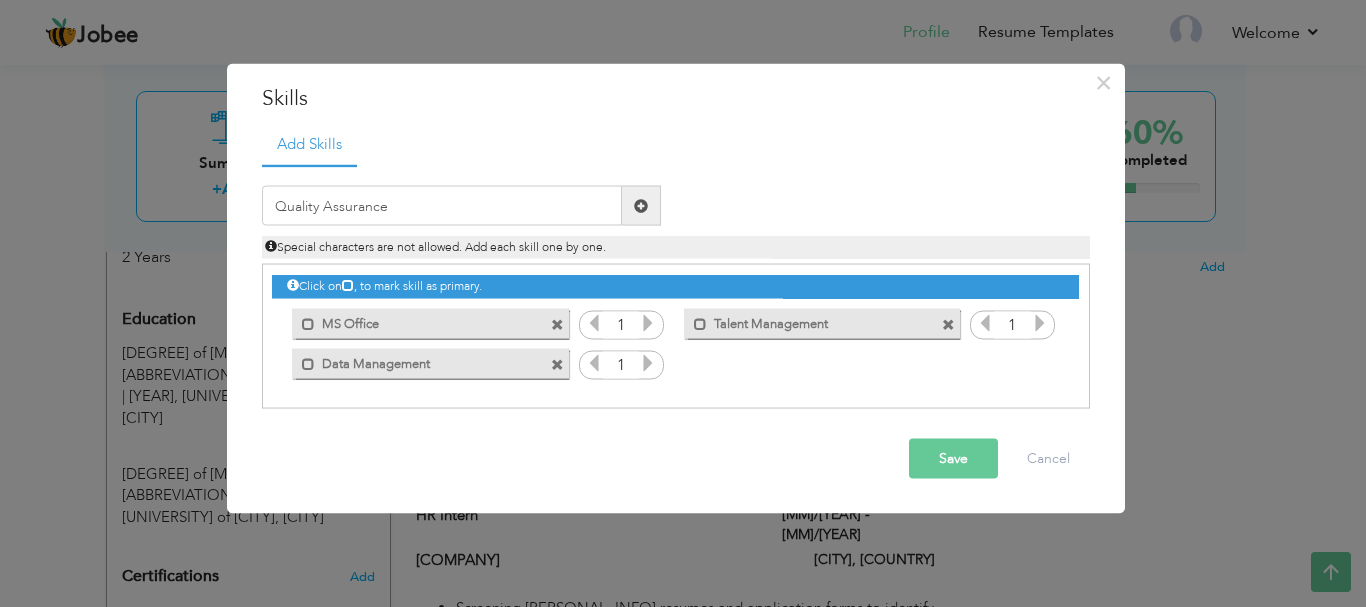 click at bounding box center (641, 206) 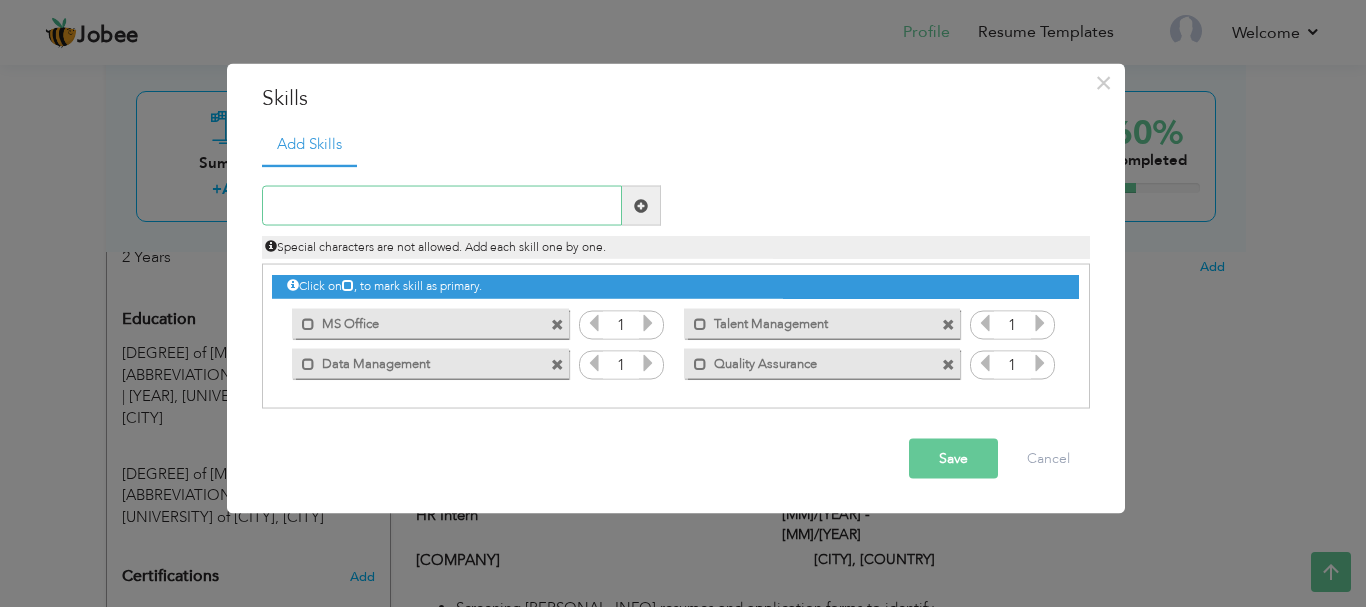click at bounding box center (442, 206) 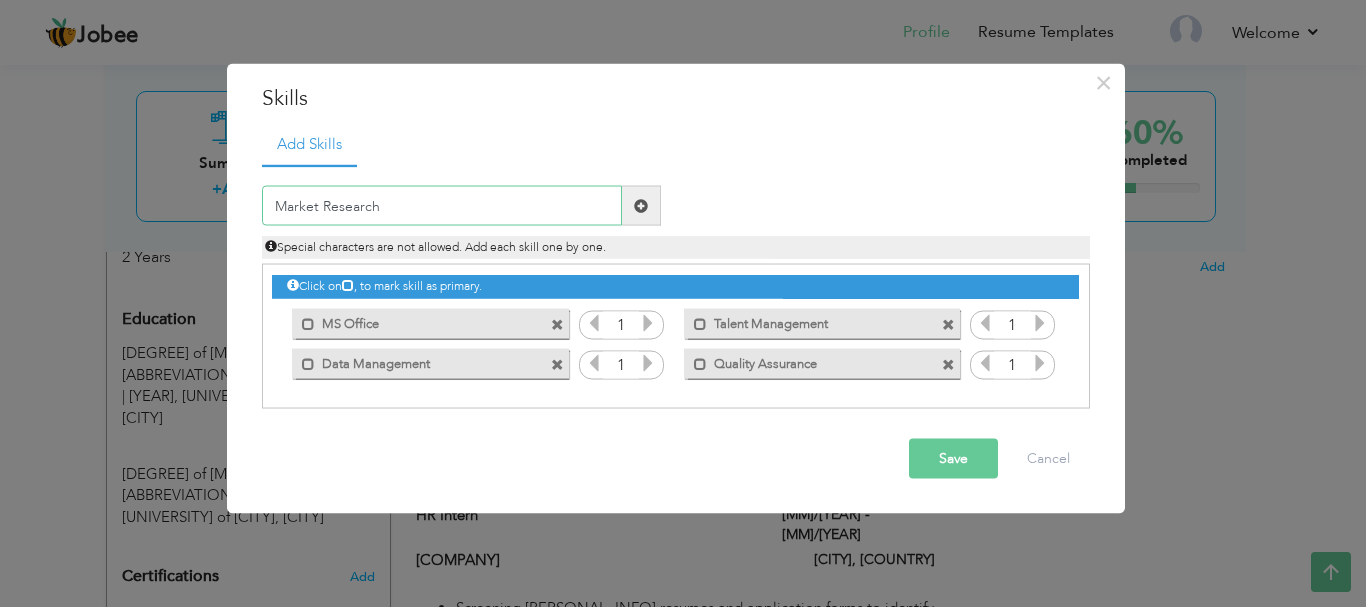 type on "Market Research" 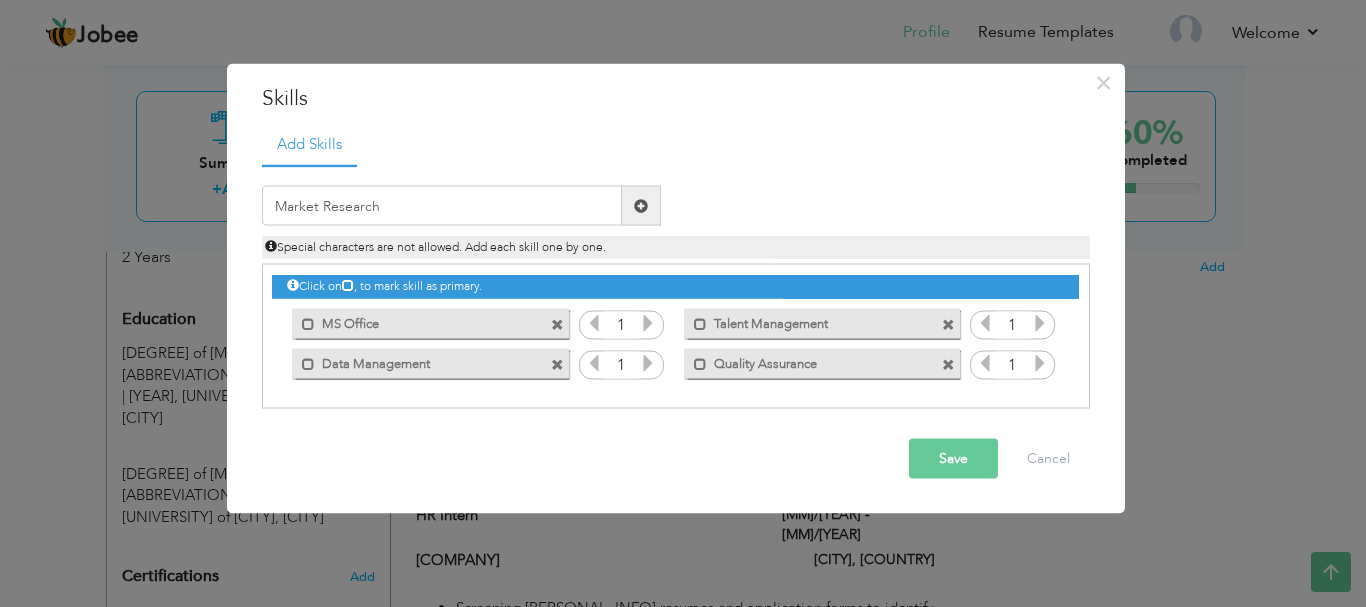 click at bounding box center [641, 206] 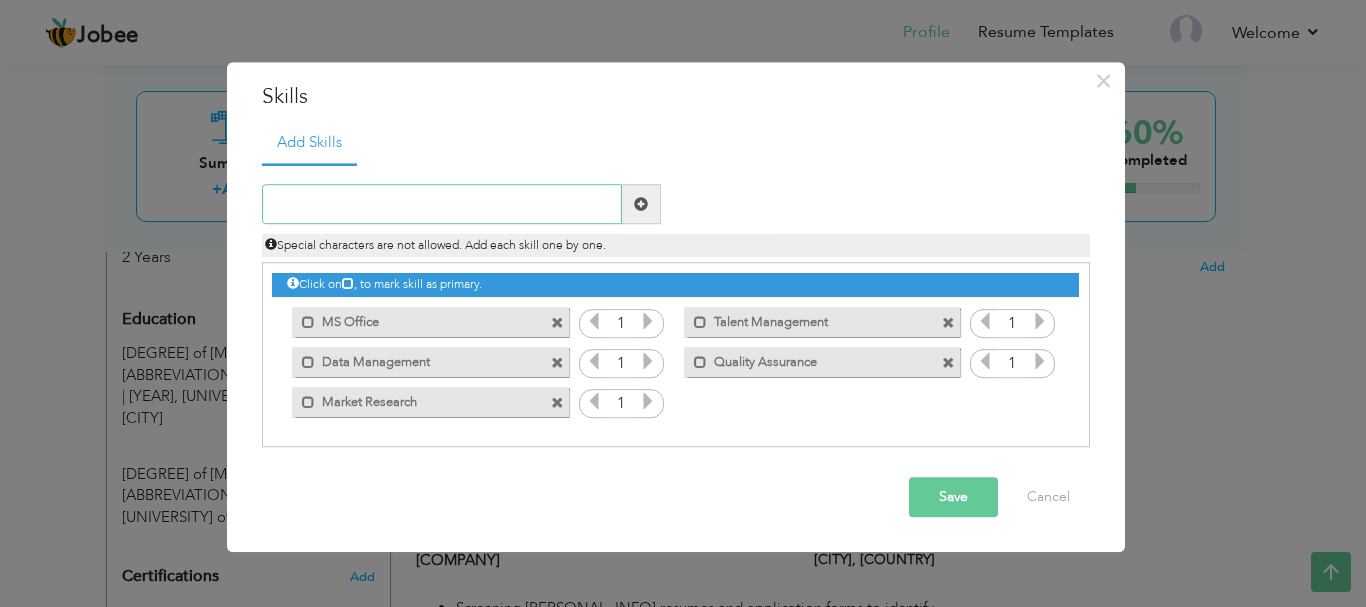 click at bounding box center [442, 205] 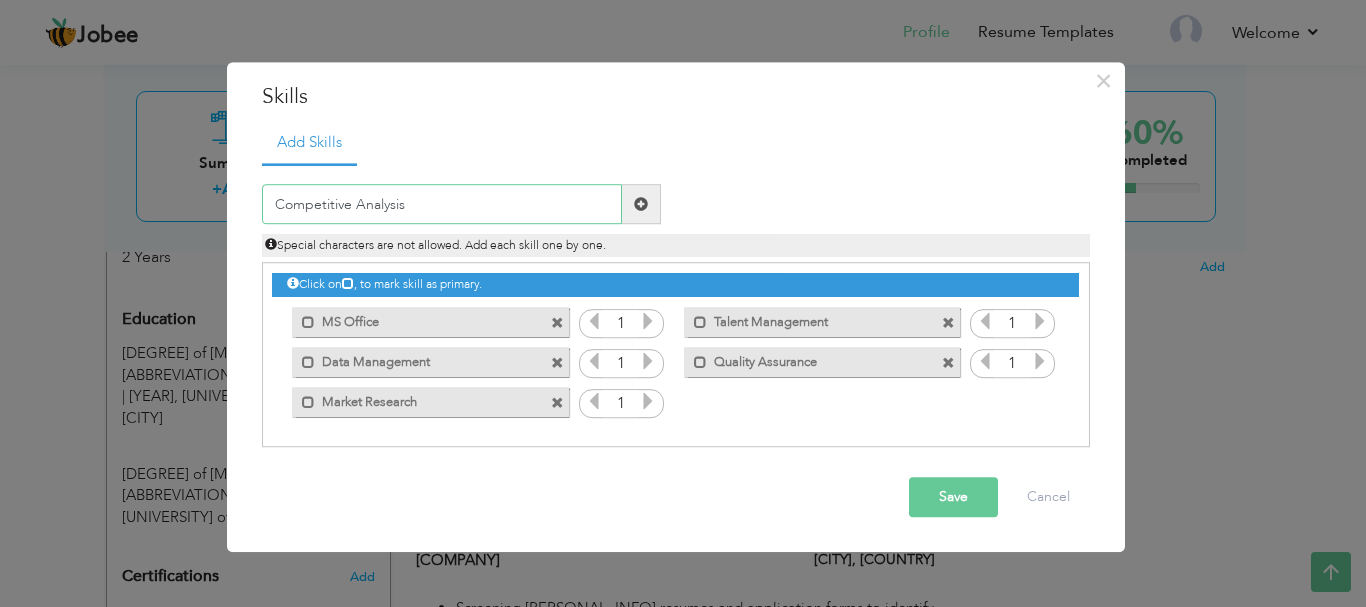 type on "Competitive Analysis" 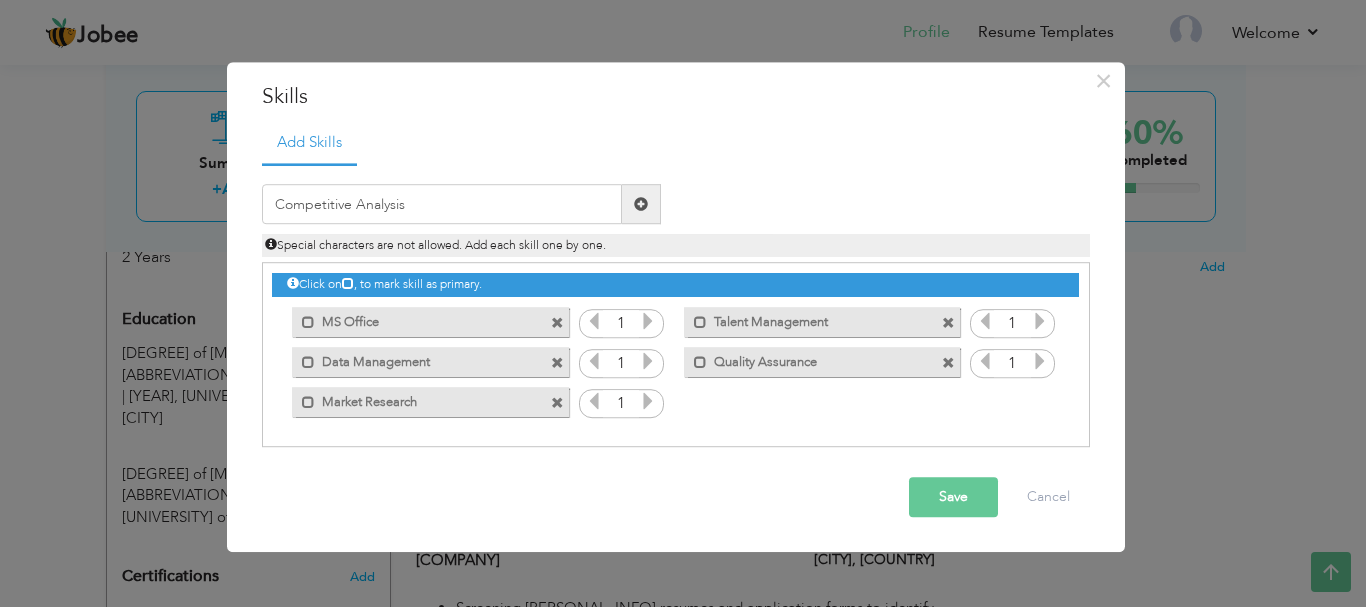 click at bounding box center (641, 205) 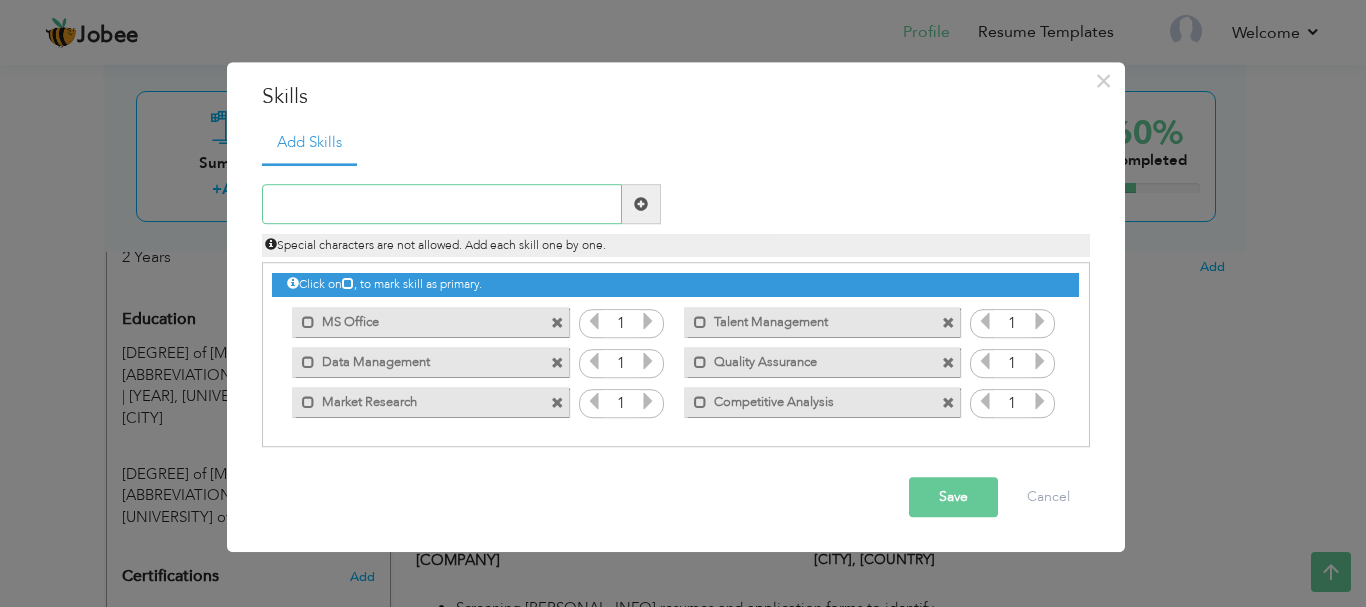 click at bounding box center (442, 205) 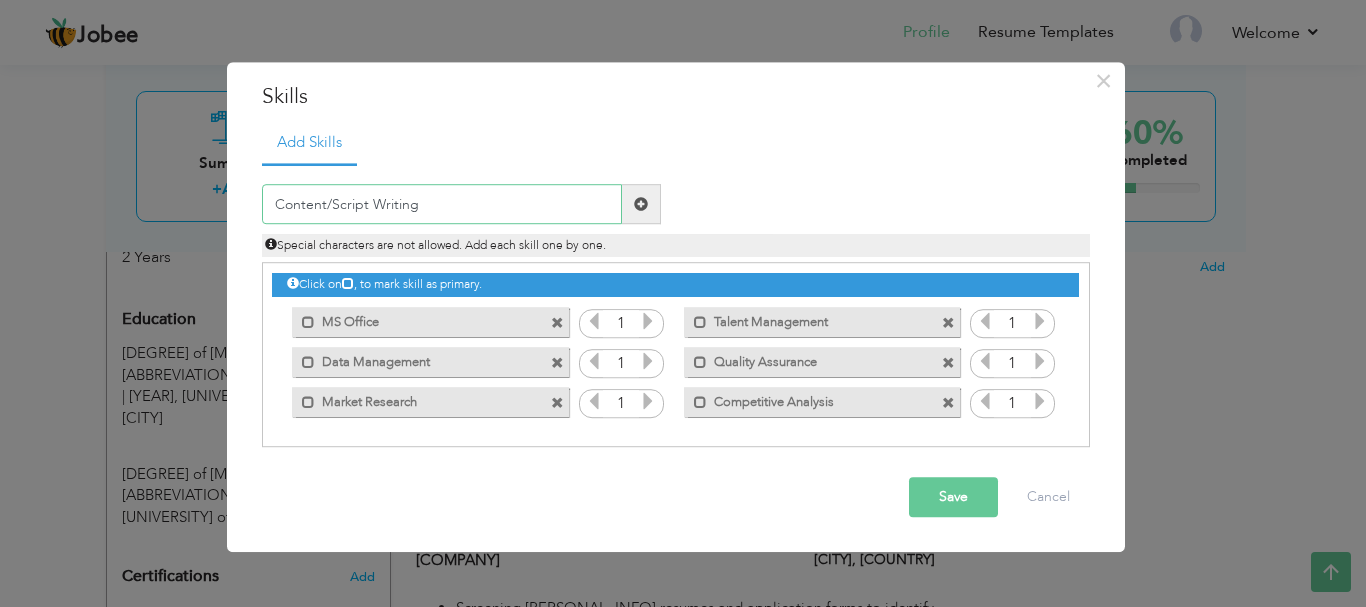type on "Content/Script Writing" 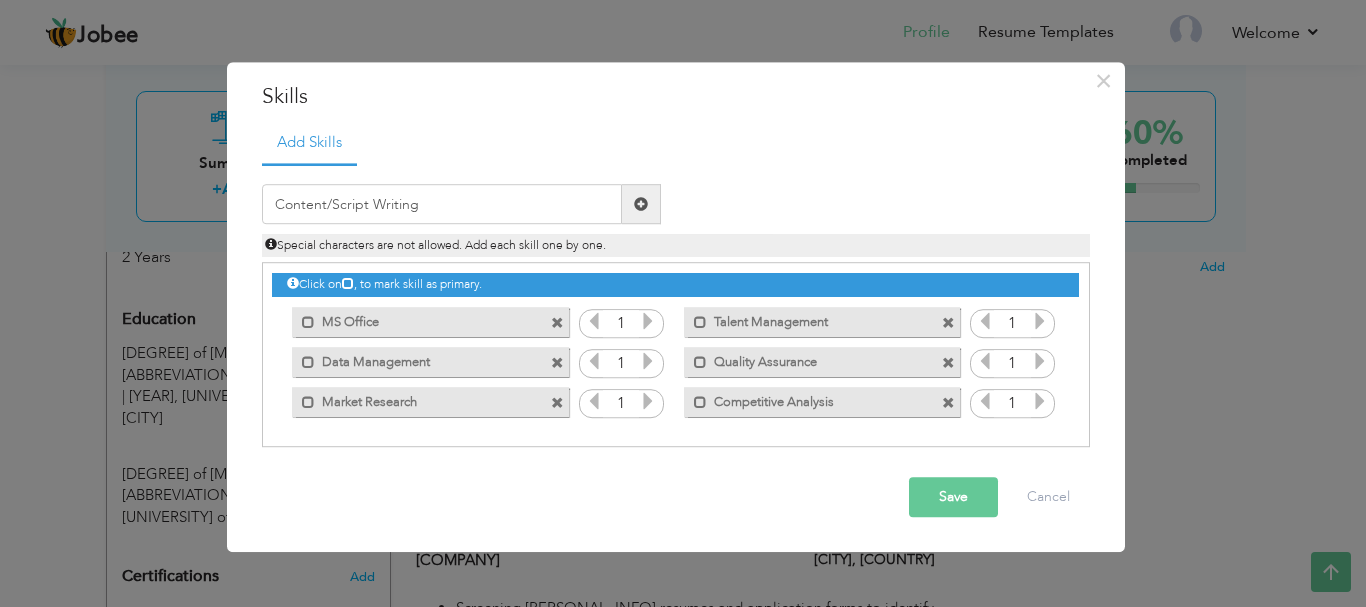 click on "Save" at bounding box center [953, 498] 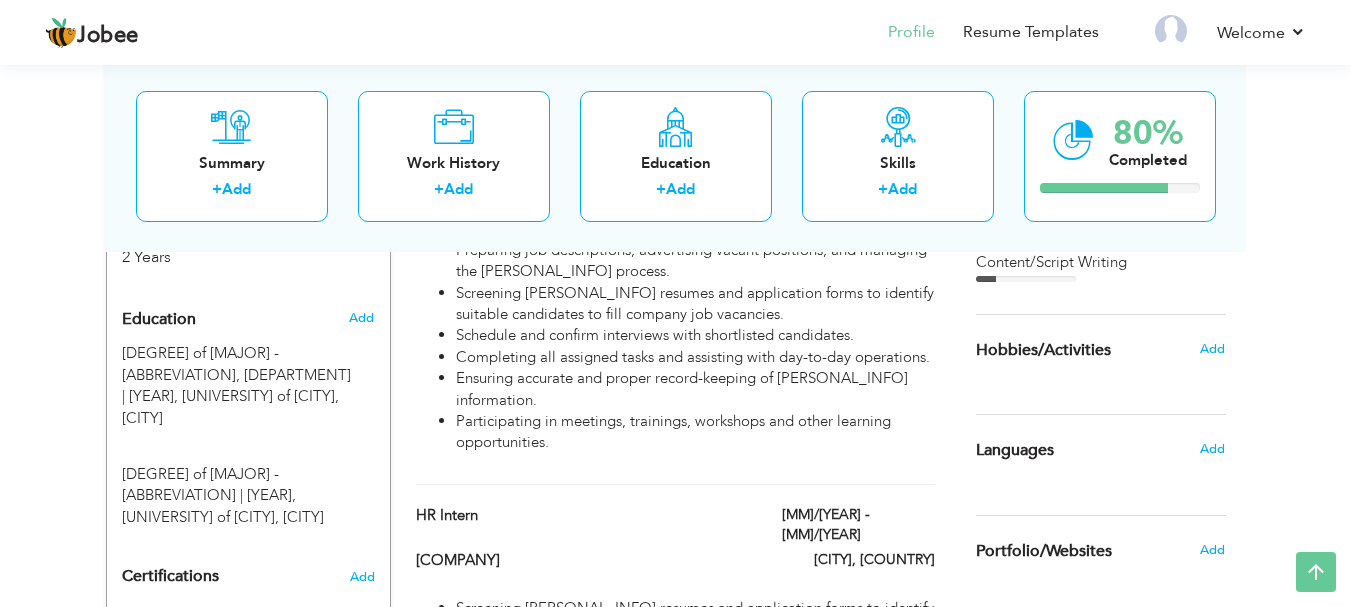 drag, startPoint x: 1357, startPoint y: 445, endPoint x: 1344, endPoint y: 512, distance: 68.24954 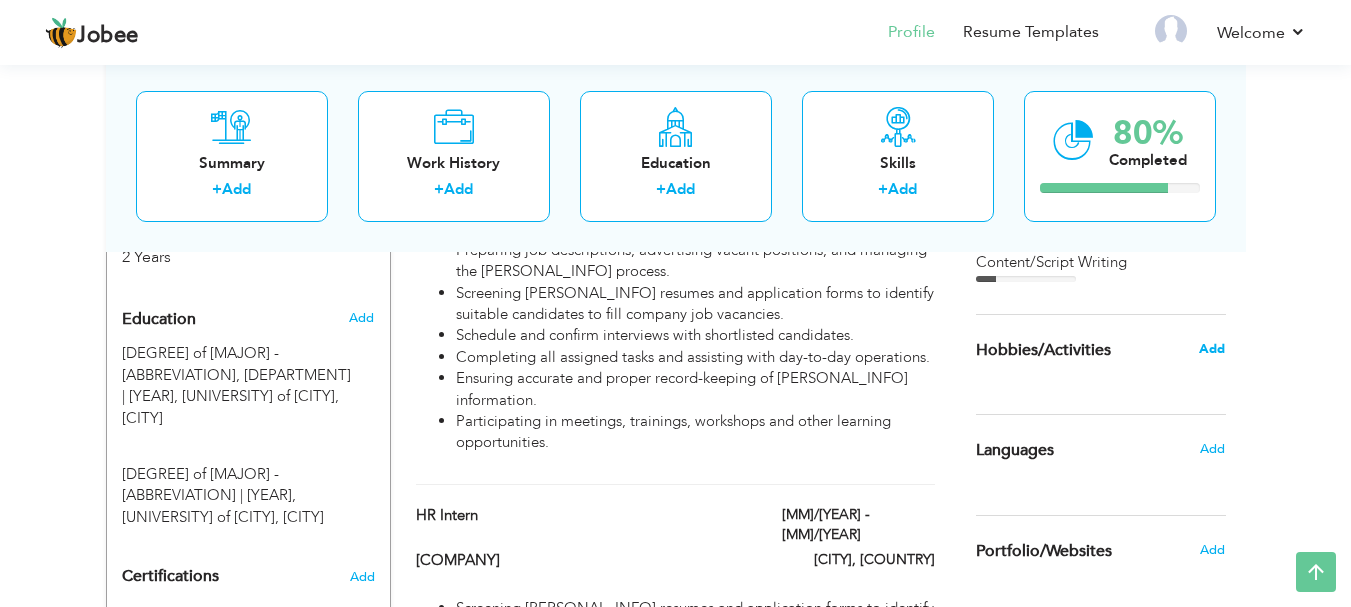 click on "Add" at bounding box center (1212, 349) 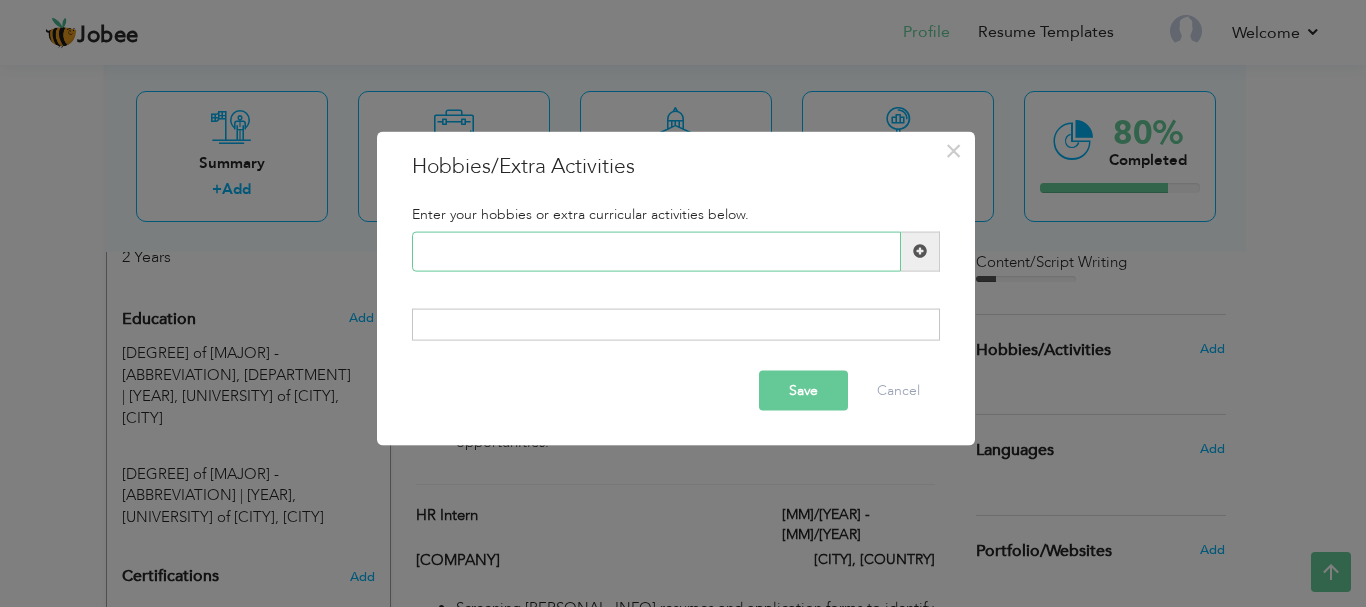 paste on "Creative pursuits" 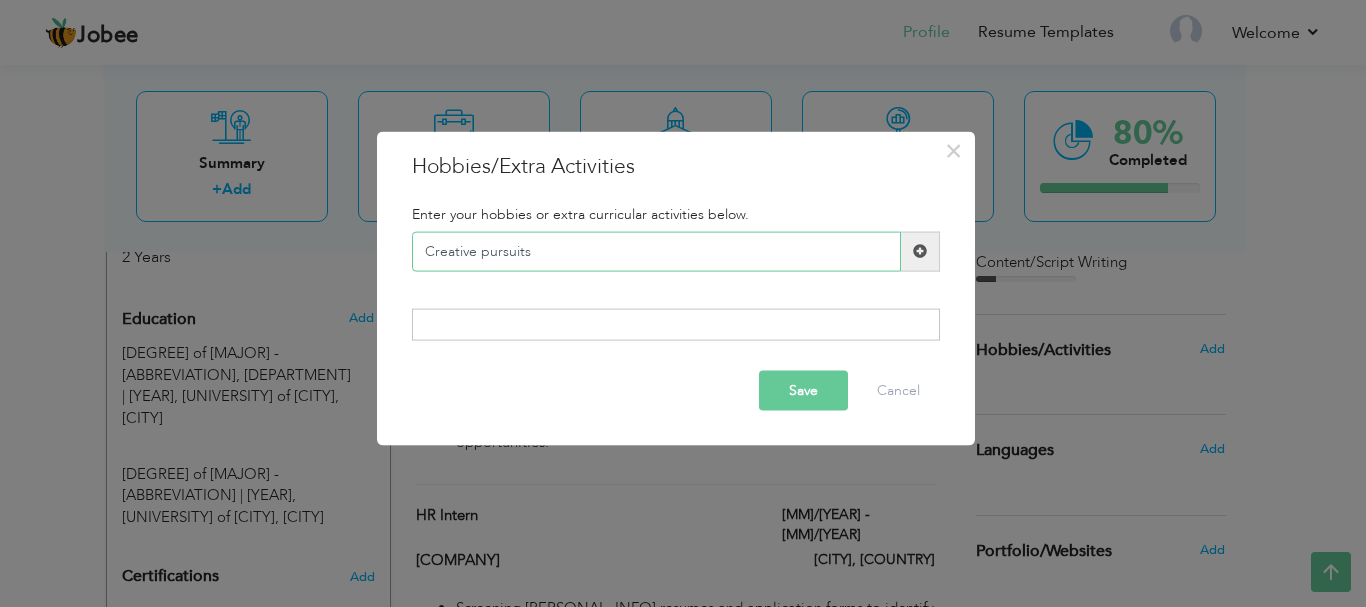 type on "Creative pursuits" 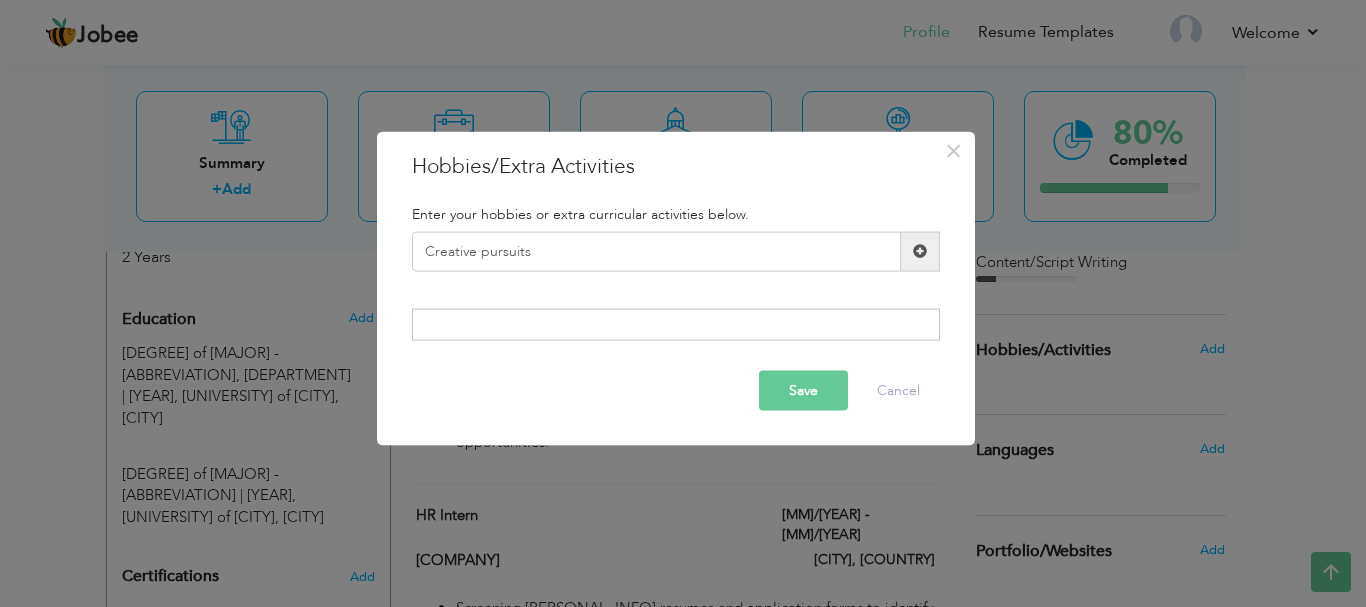 click at bounding box center [920, 251] 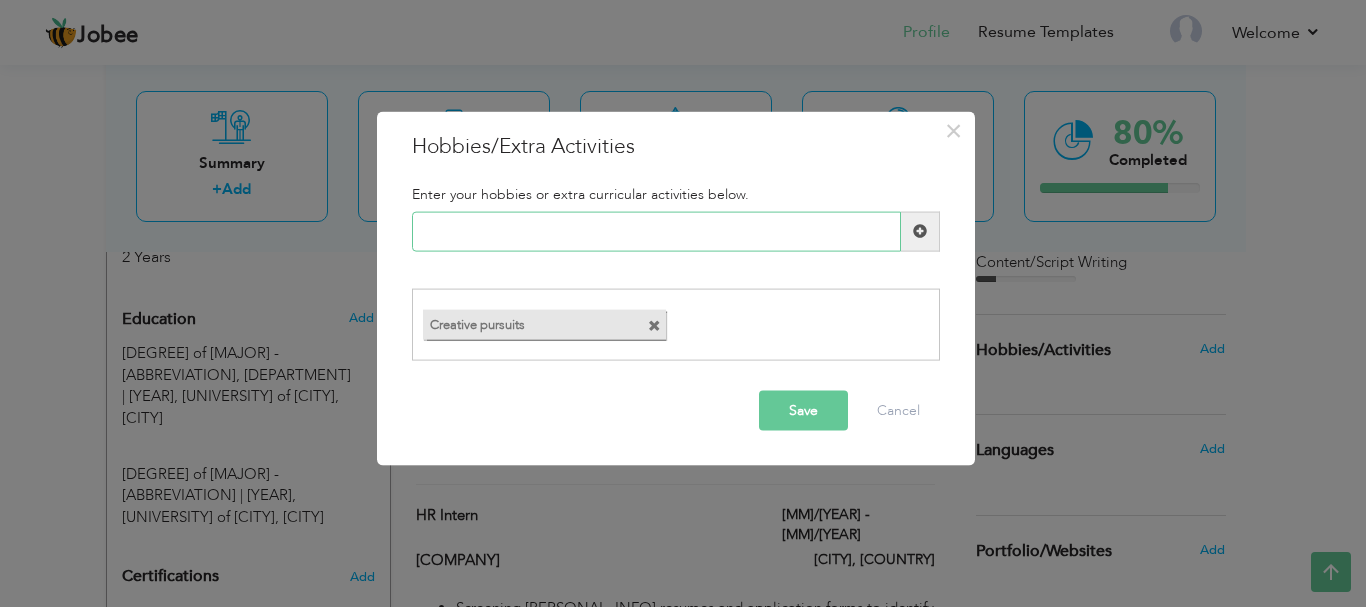 click at bounding box center [656, 231] 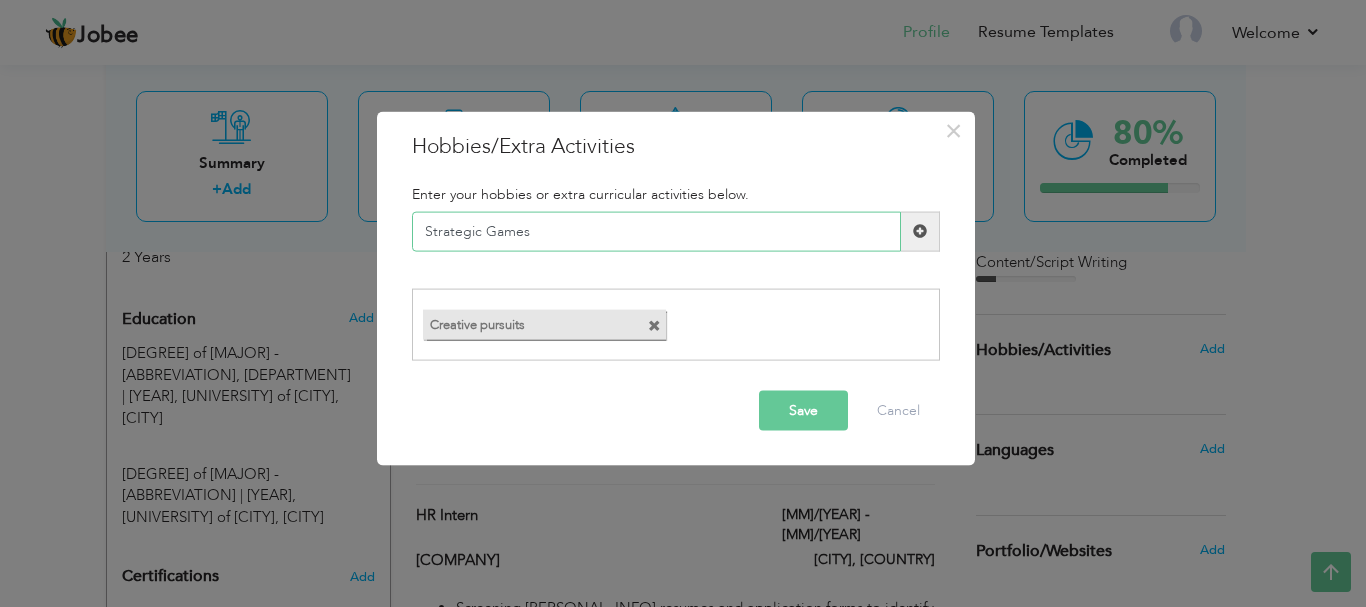 type on "Strategic Games" 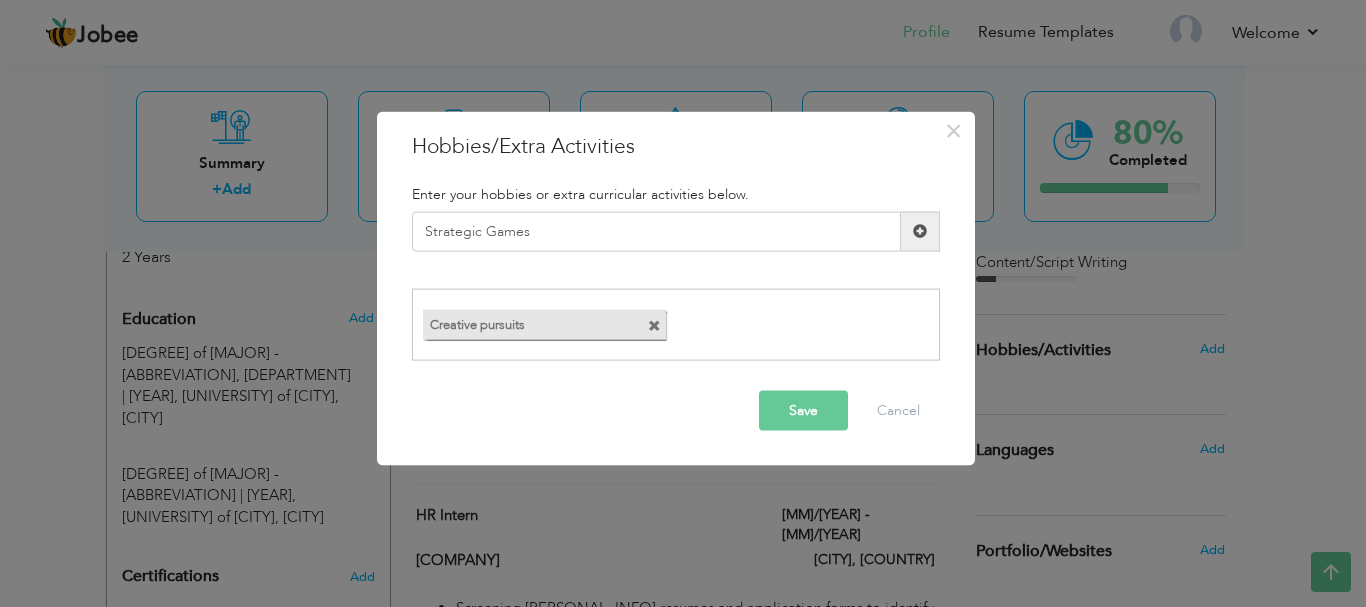 click at bounding box center (920, 231) 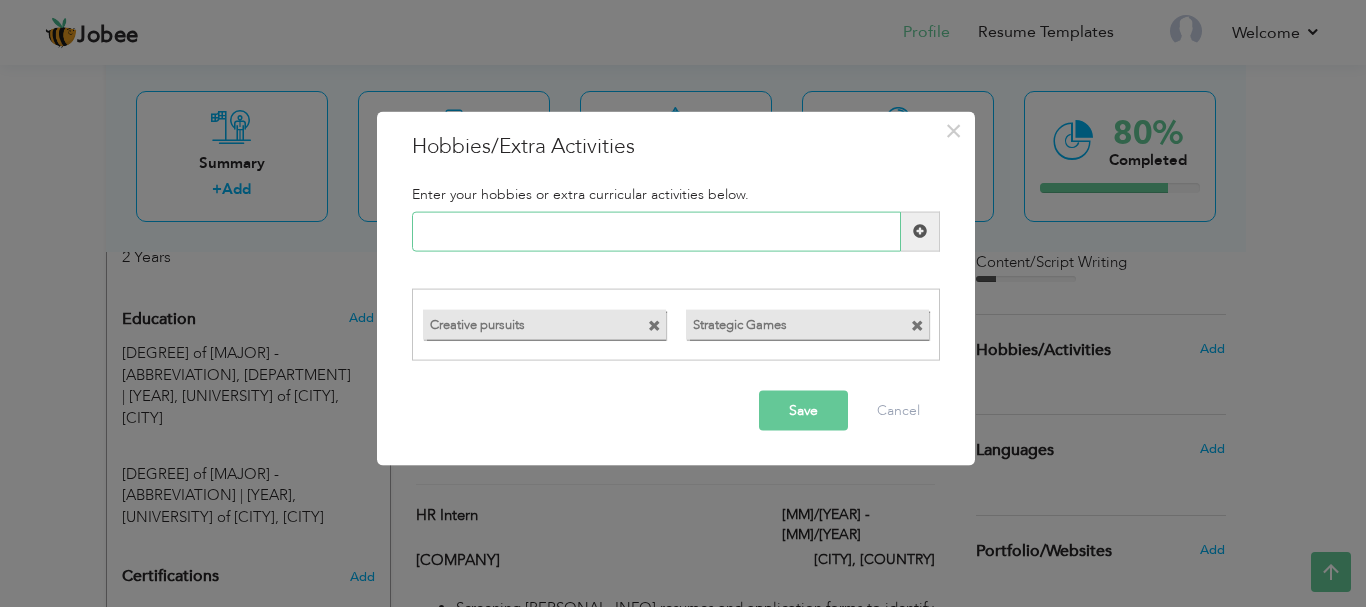 click at bounding box center [656, 231] 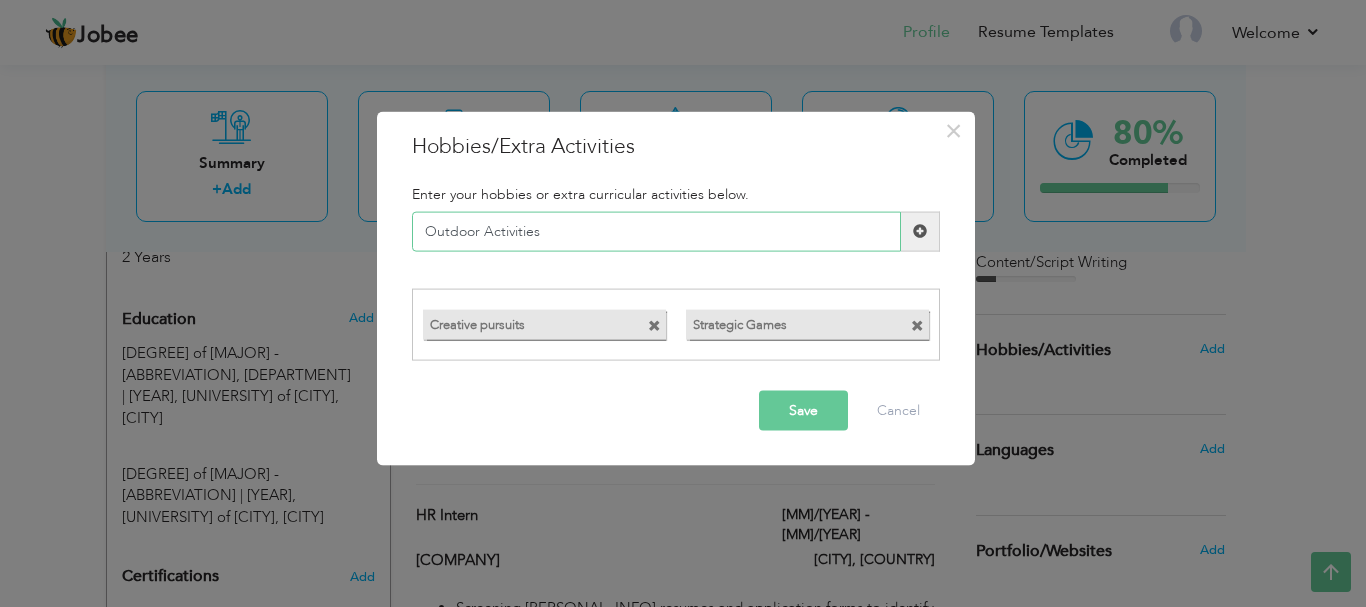 type on "Outdoor Activities" 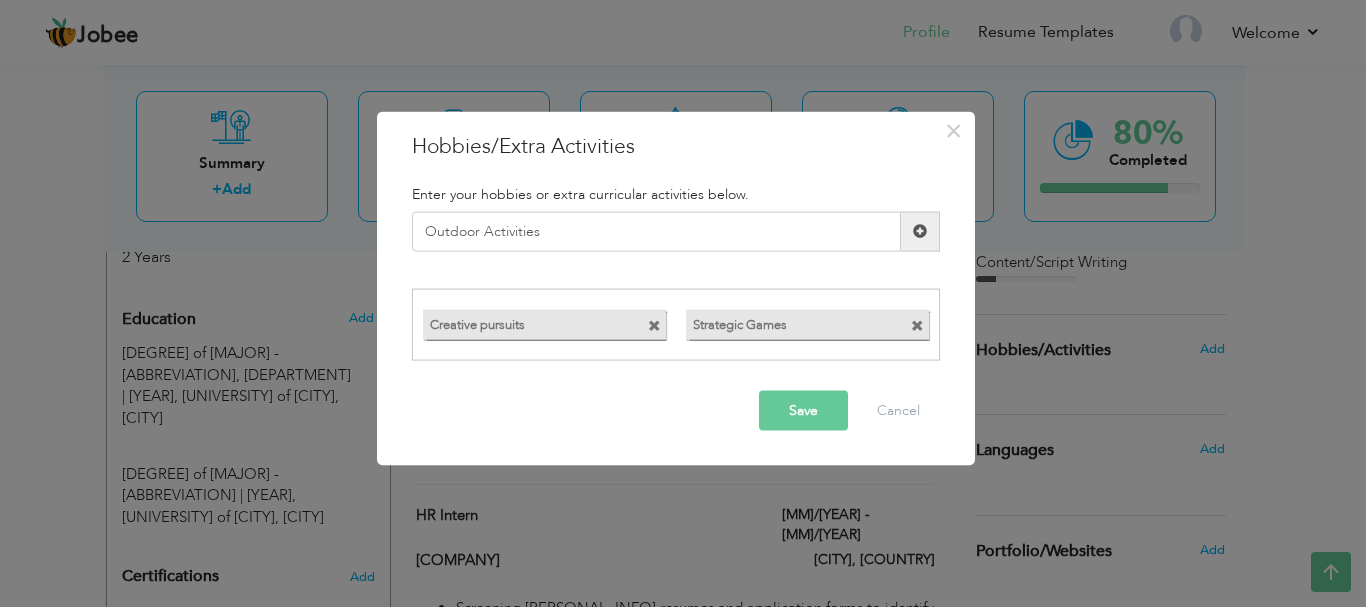 click at bounding box center [920, 231] 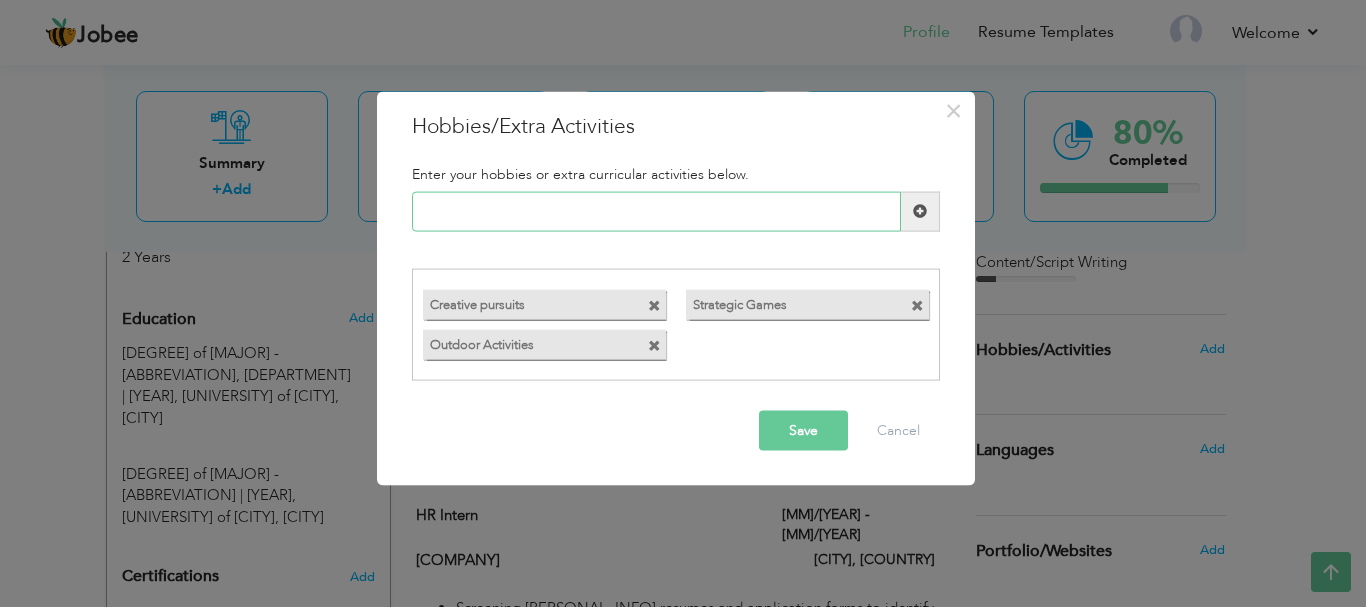 click at bounding box center (656, 211) 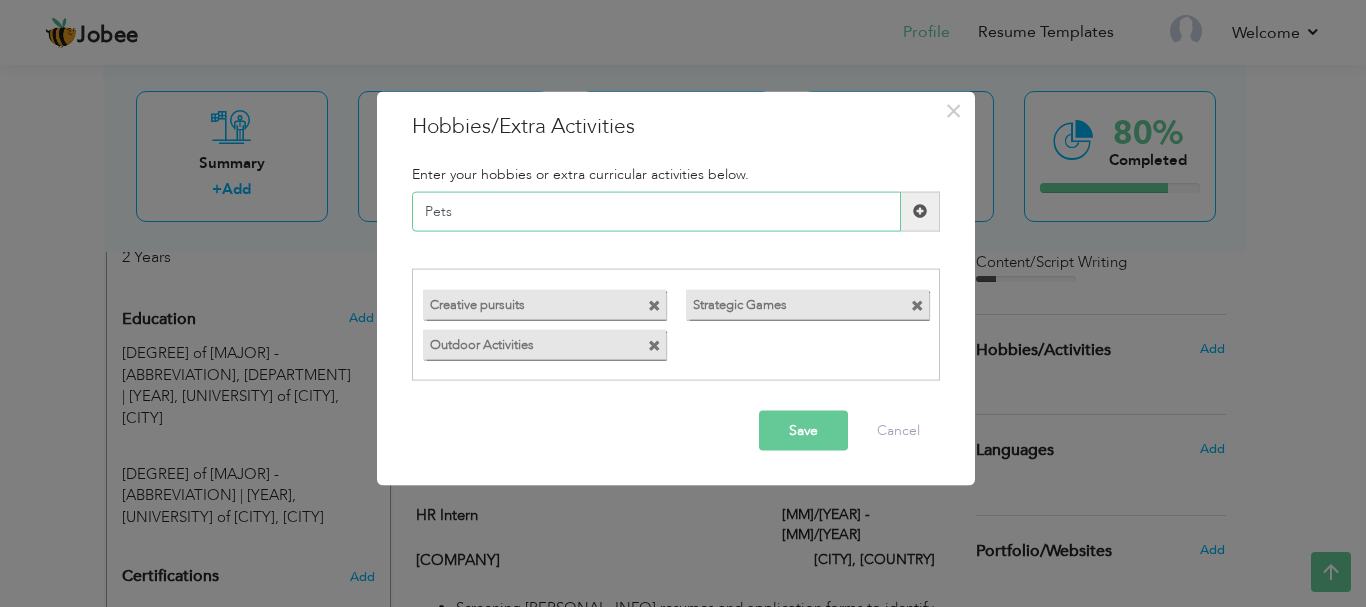 type on "Pets" 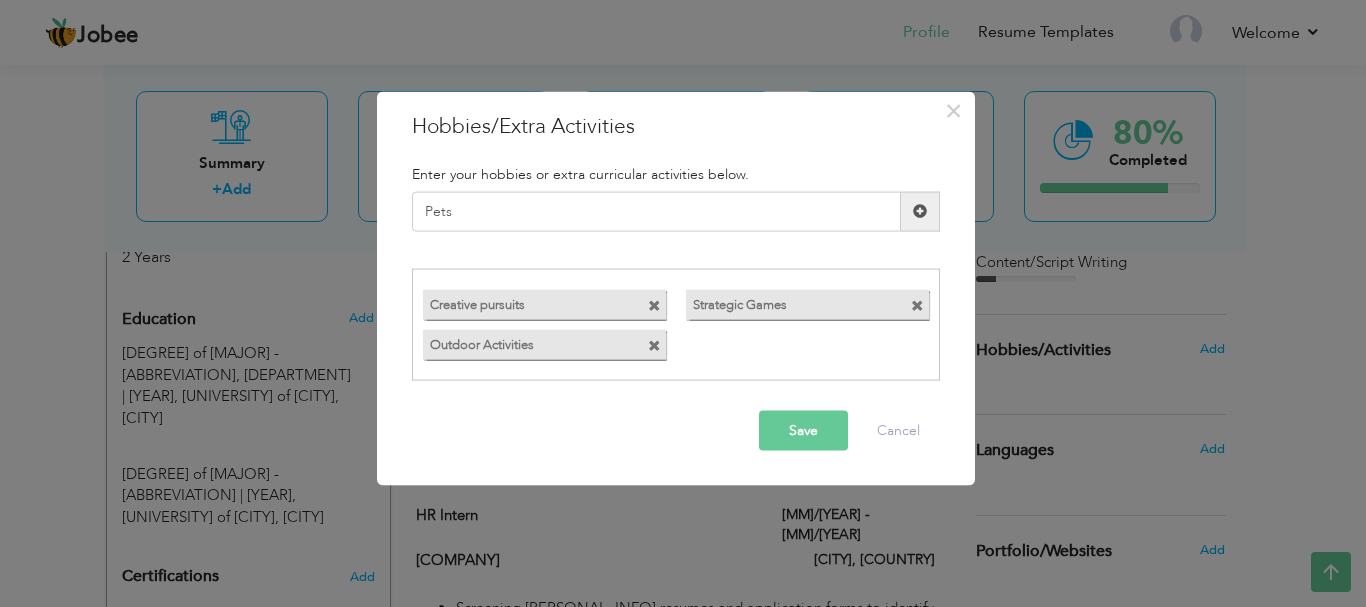 click on "Save" at bounding box center (803, 431) 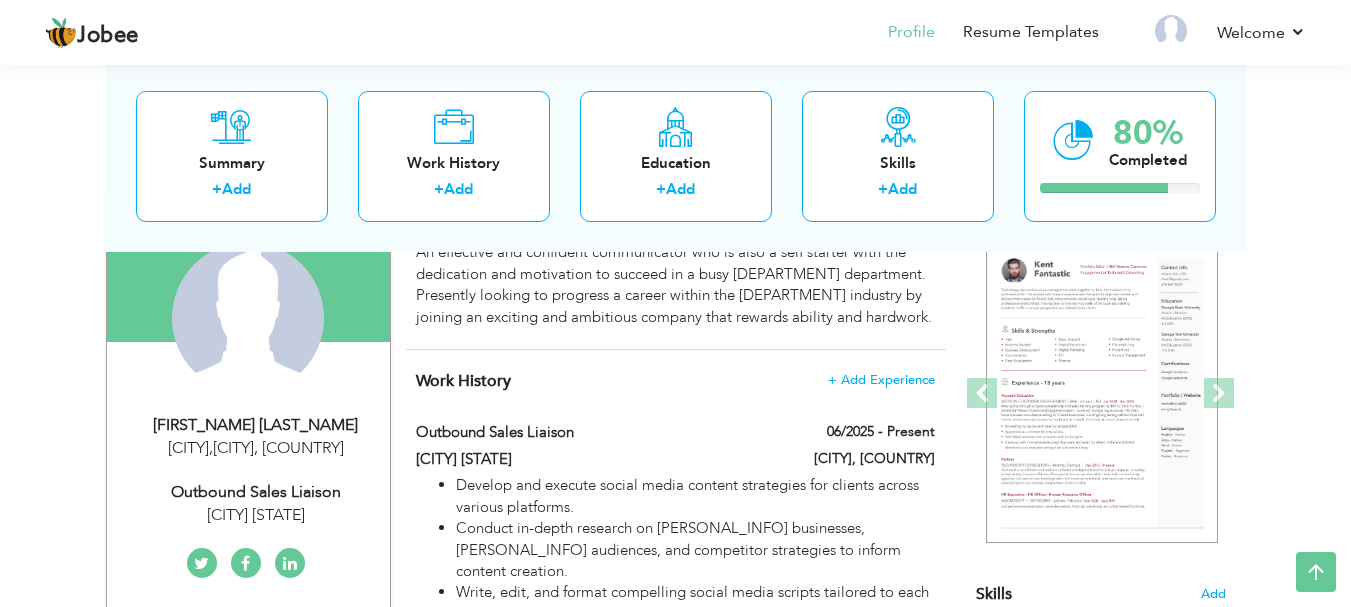scroll, scrollTop: 189, scrollLeft: 0, axis: vertical 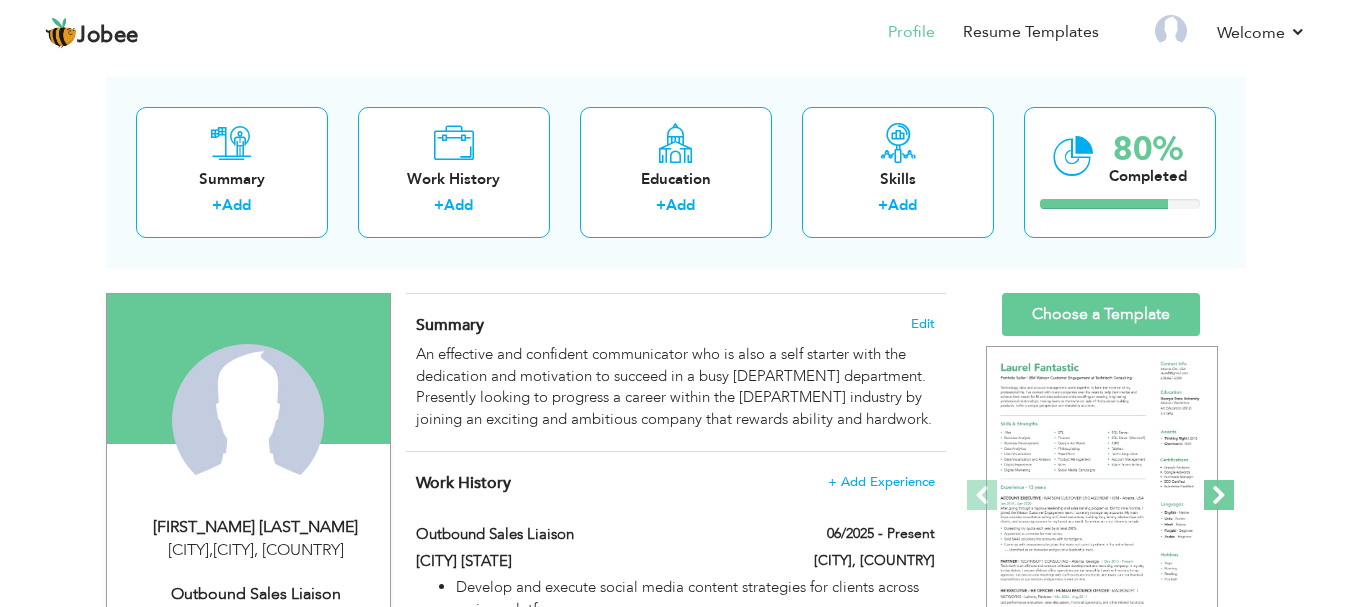 click at bounding box center [1219, 495] 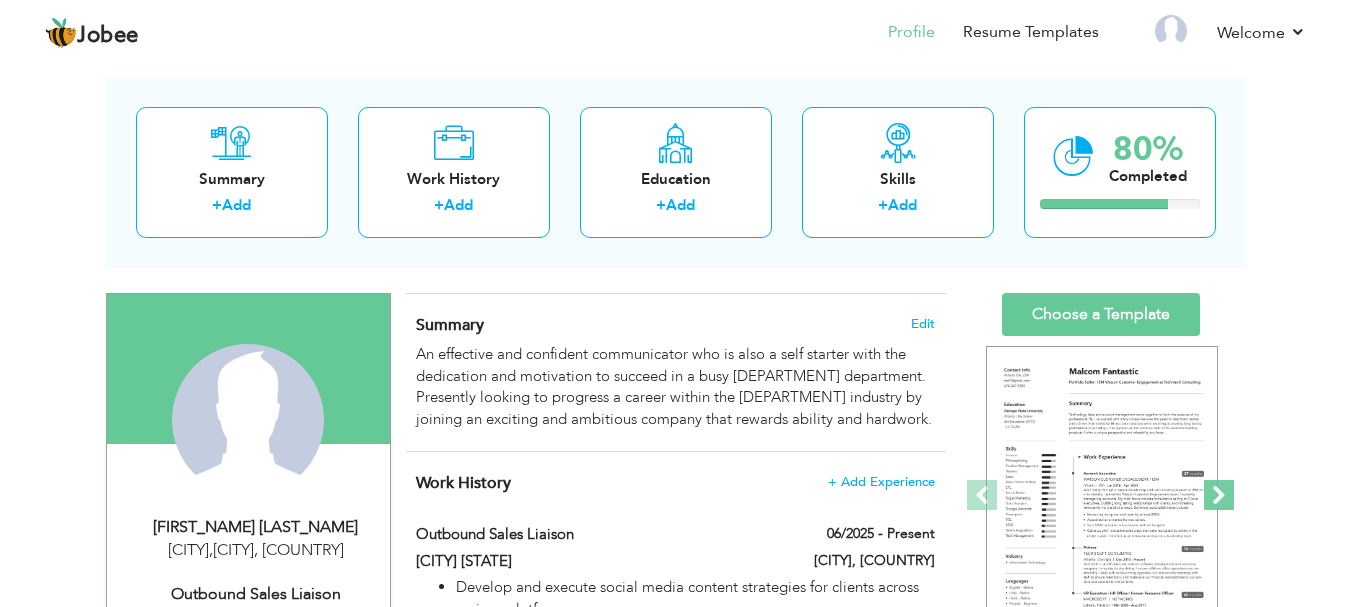 click at bounding box center (1219, 495) 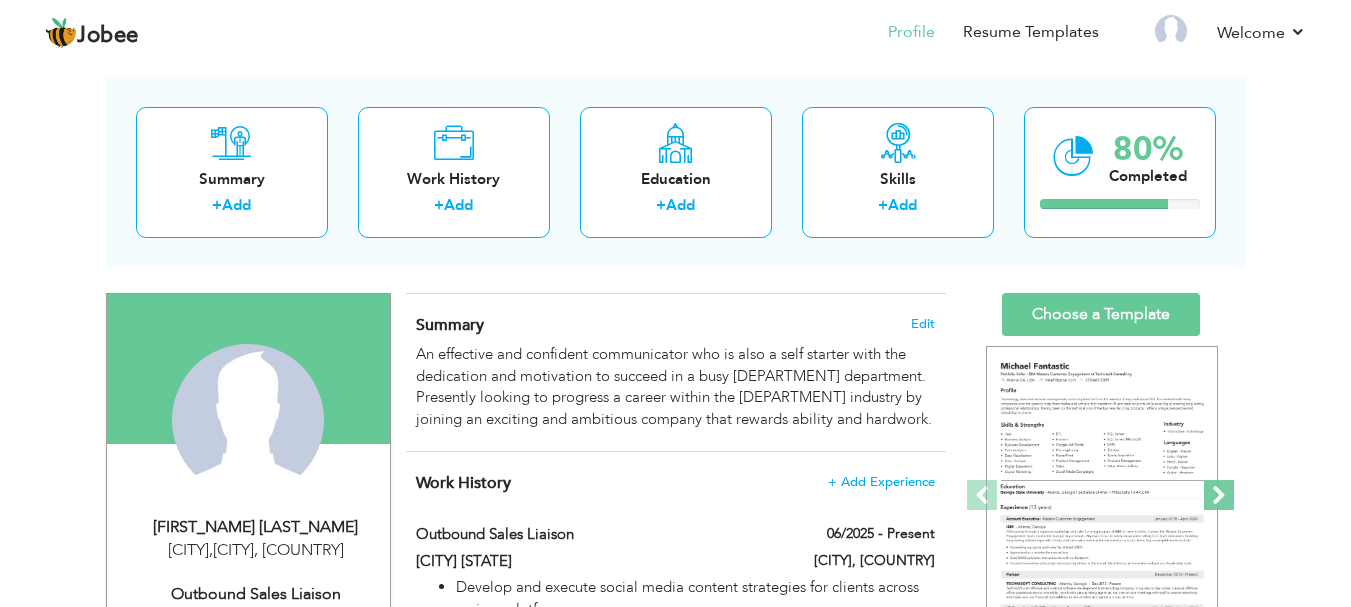 click at bounding box center (1219, 495) 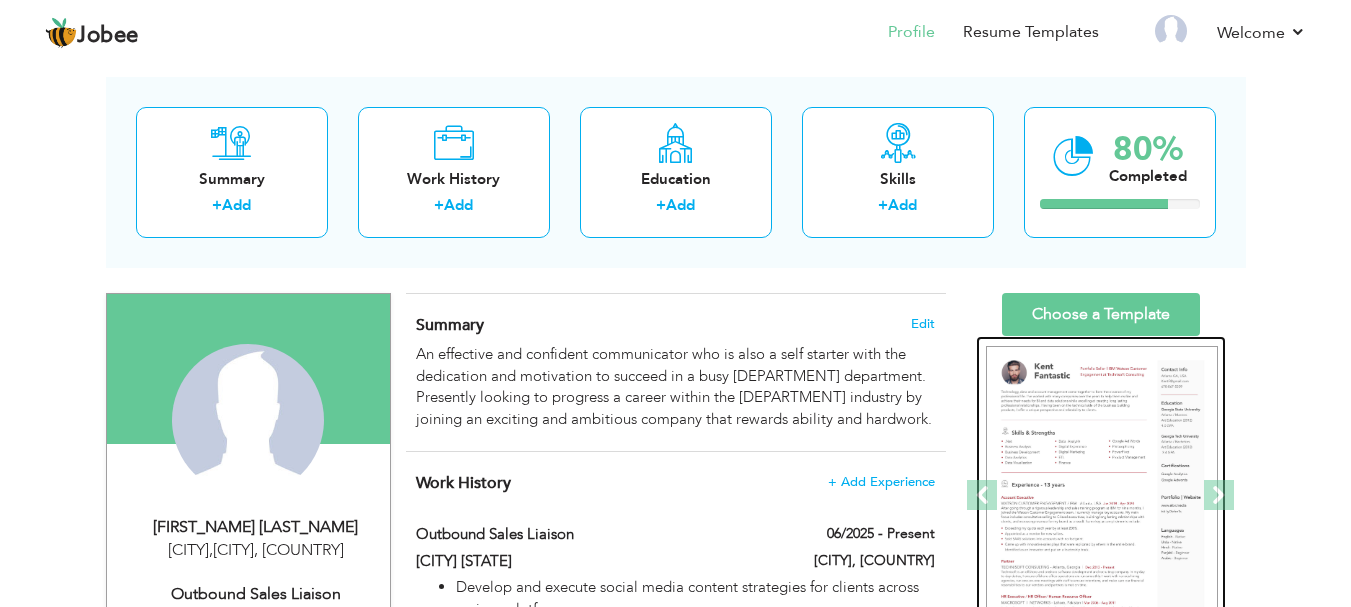 click at bounding box center (1102, 496) 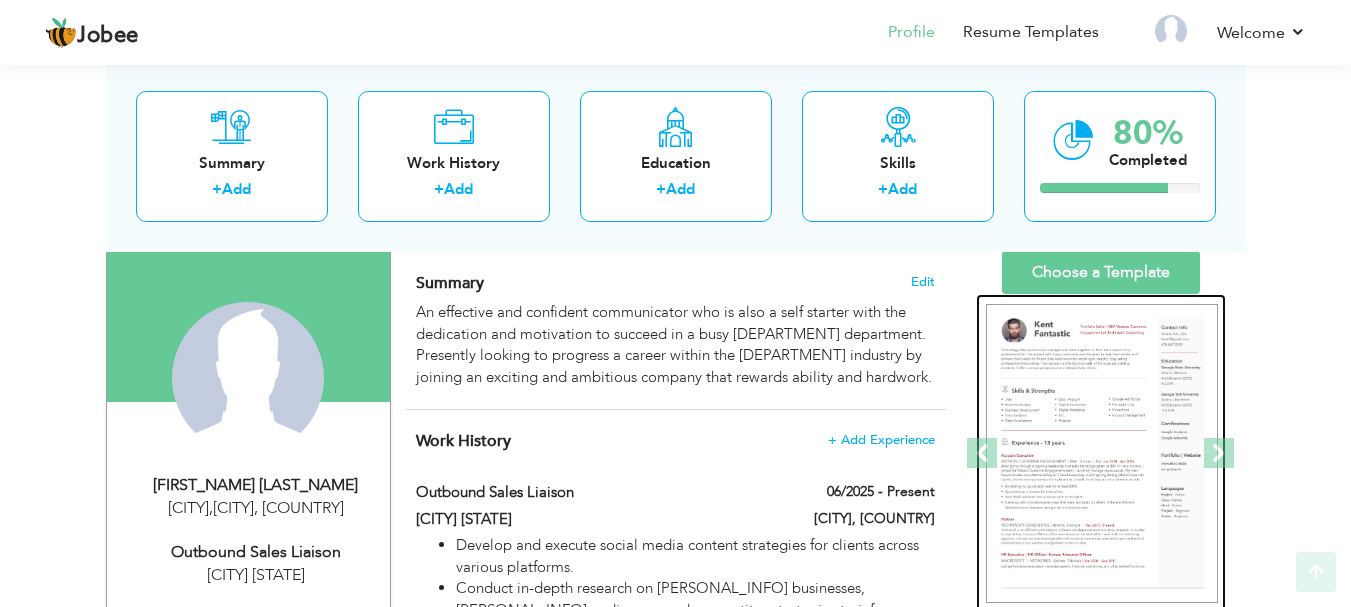 scroll, scrollTop: 153, scrollLeft: 0, axis: vertical 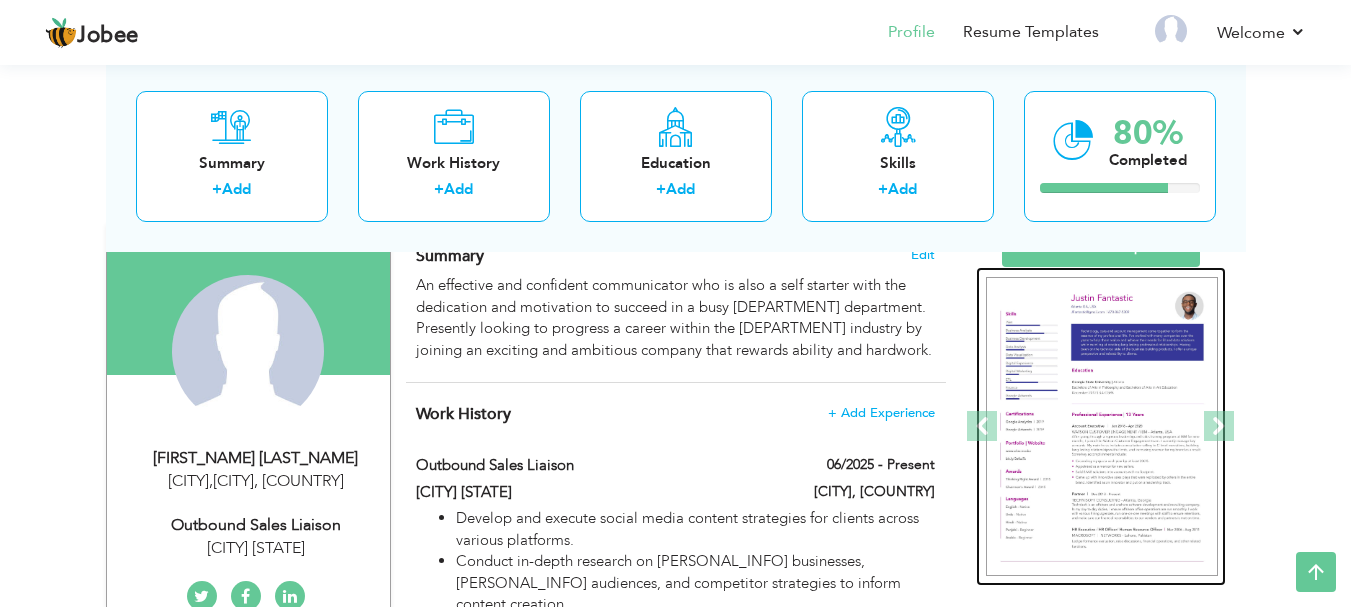 click at bounding box center [1102, 427] 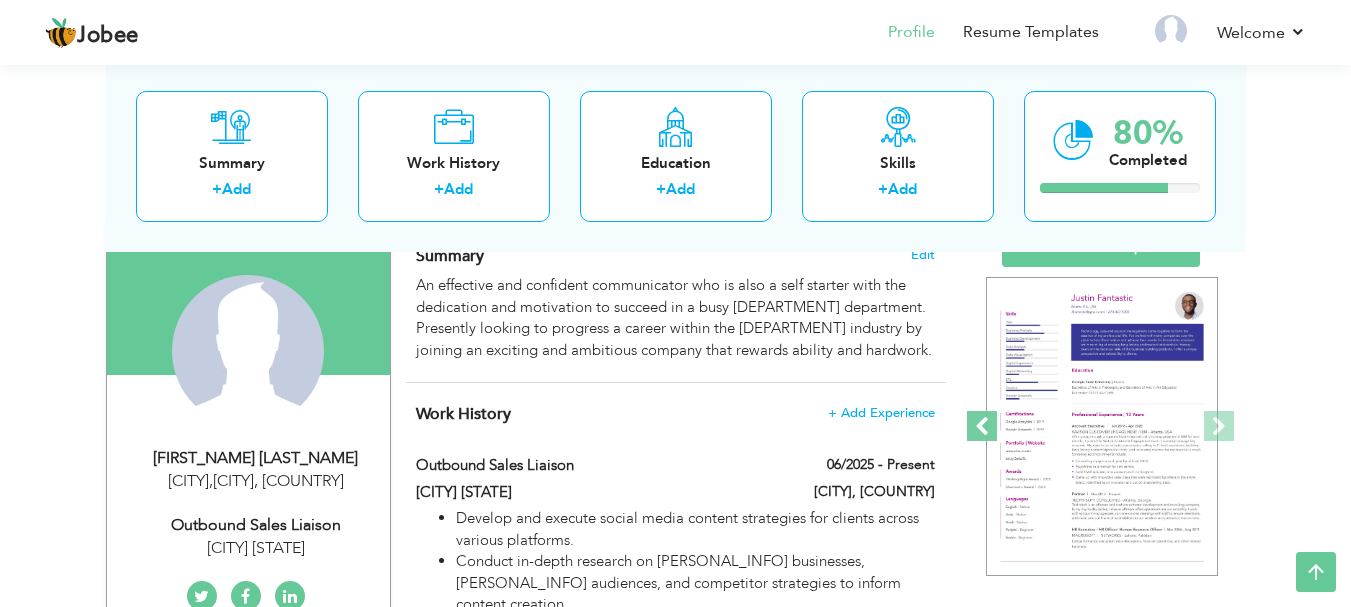click at bounding box center [982, 426] 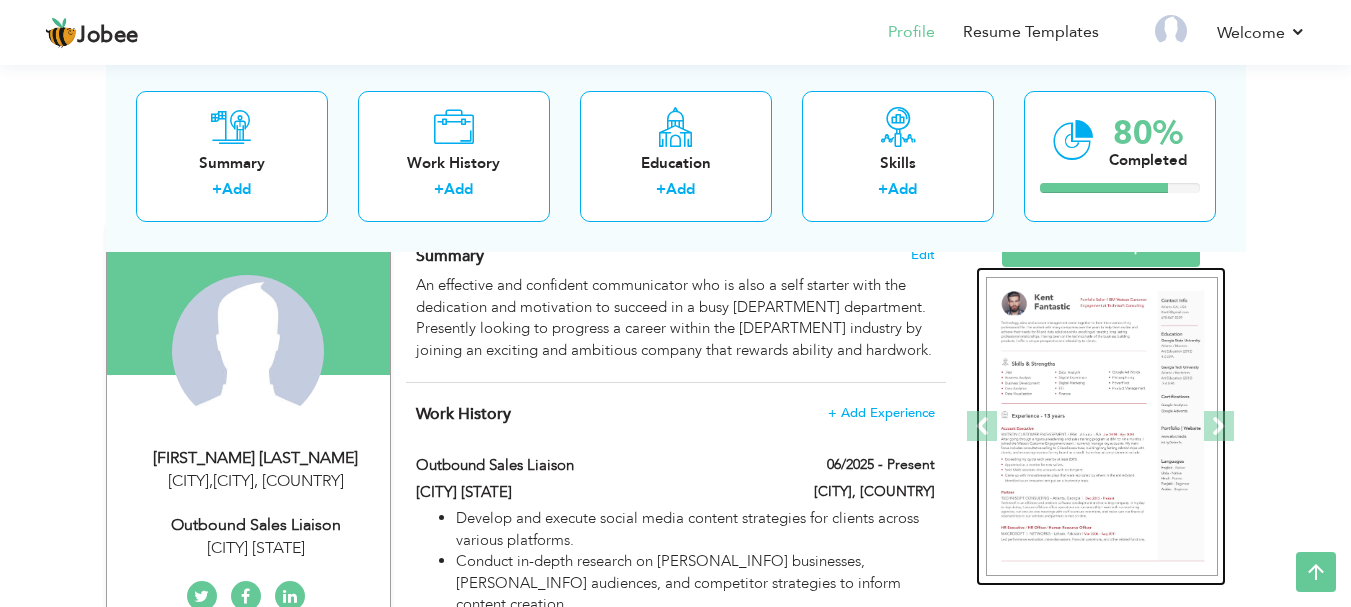 click at bounding box center [1102, 427] 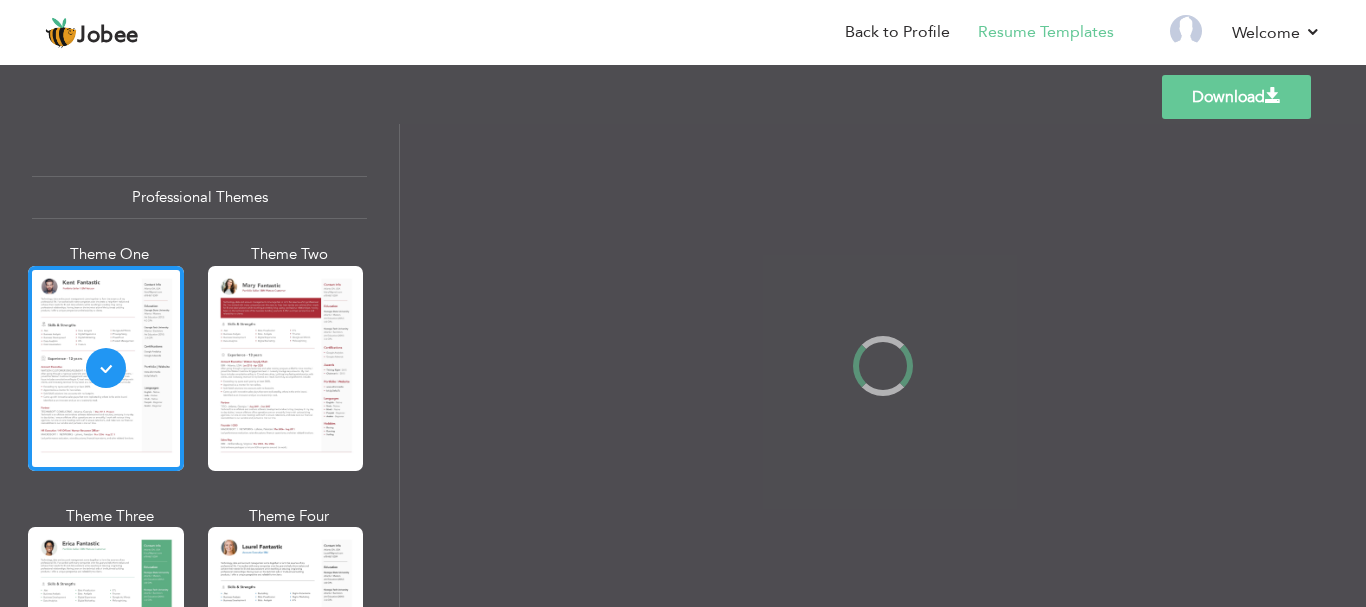 scroll, scrollTop: 0, scrollLeft: 0, axis: both 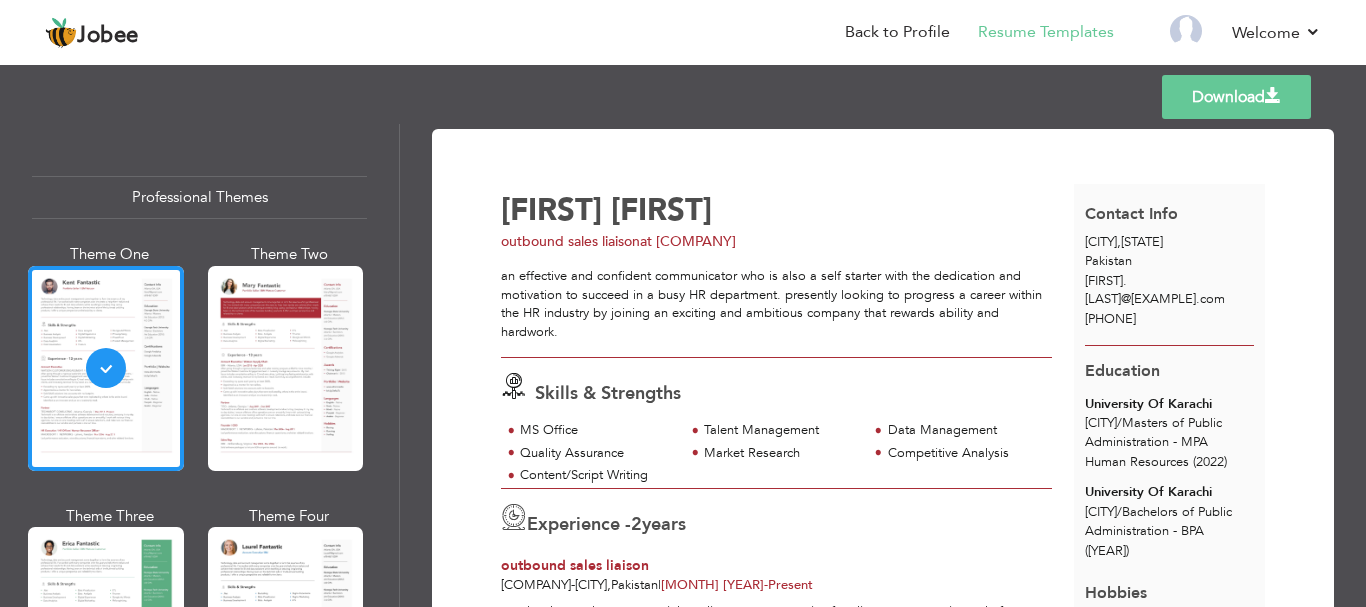click on "[CITY]" at bounding box center (1101, 242) 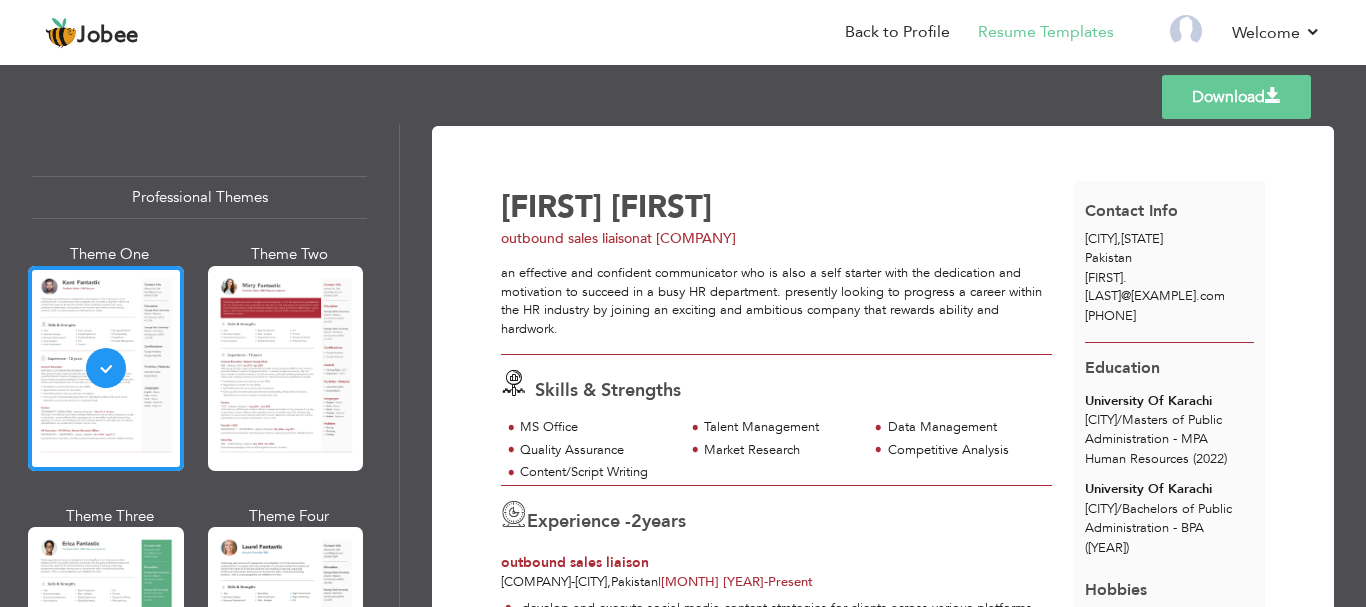 scroll, scrollTop: 0, scrollLeft: 0, axis: both 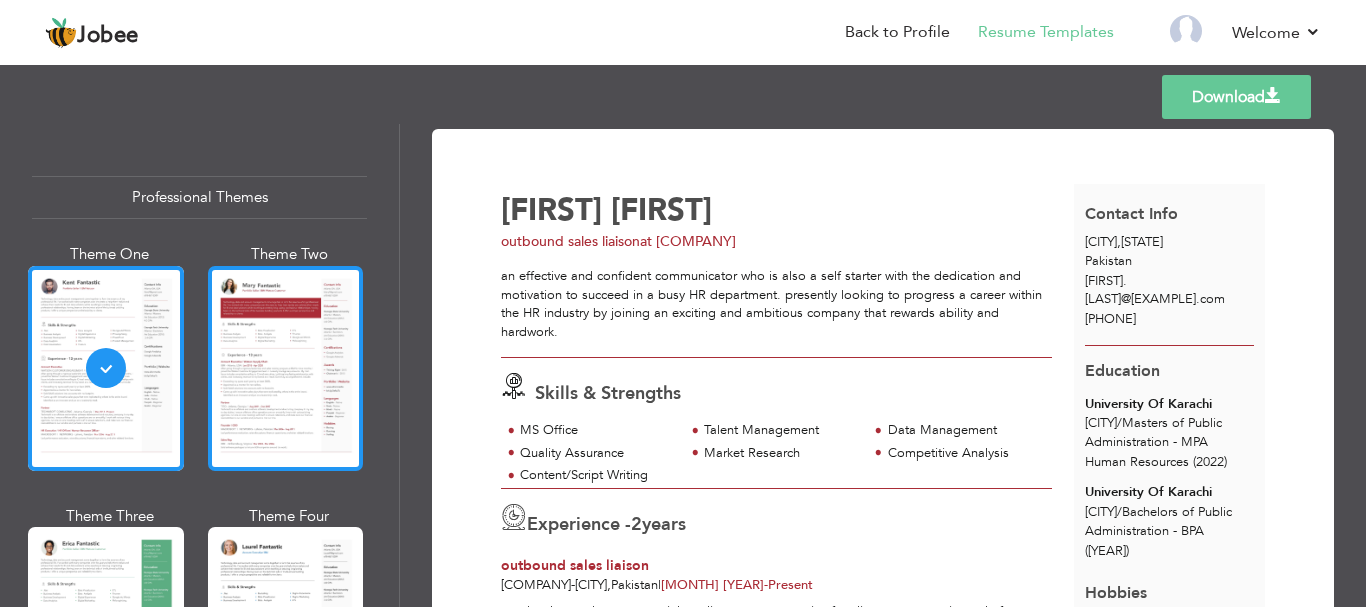 click at bounding box center [286, 368] 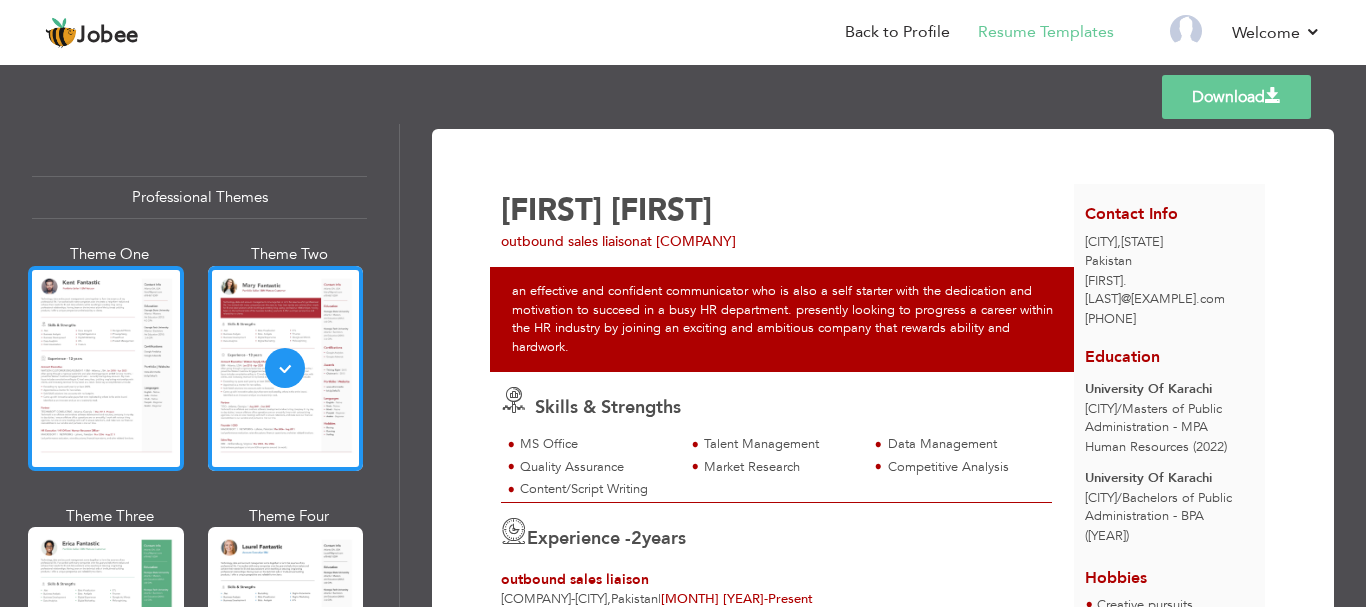 click at bounding box center [106, 368] 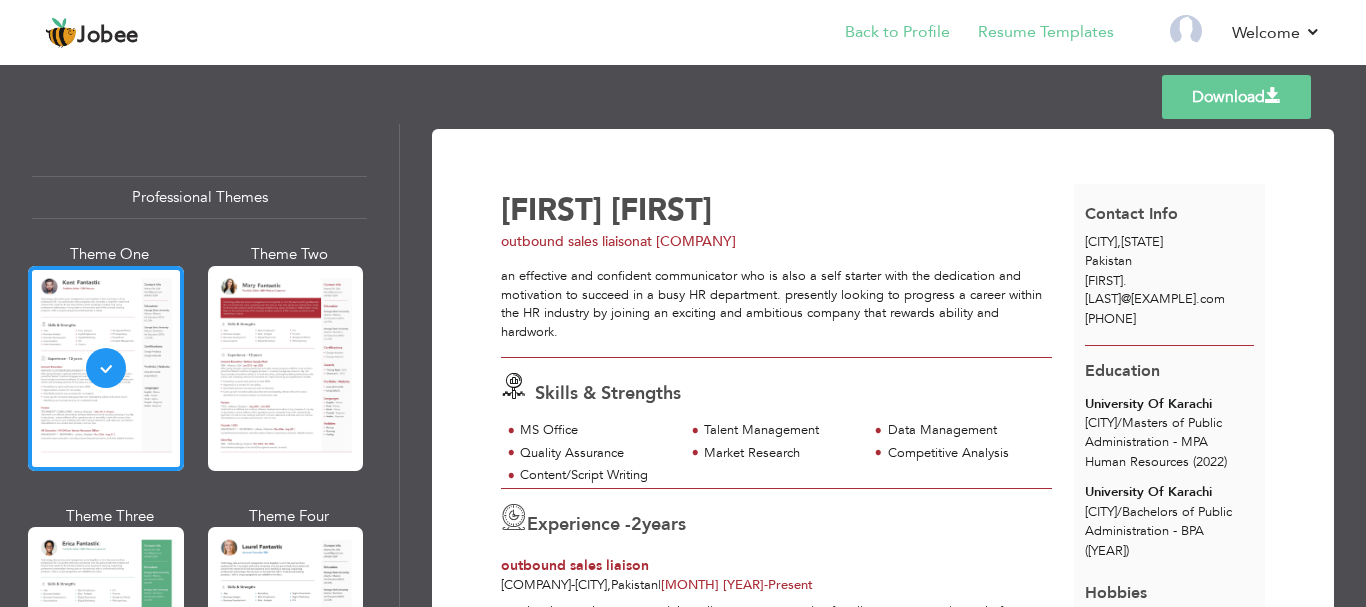 click on "Back to Profile" at bounding box center [883, 34] 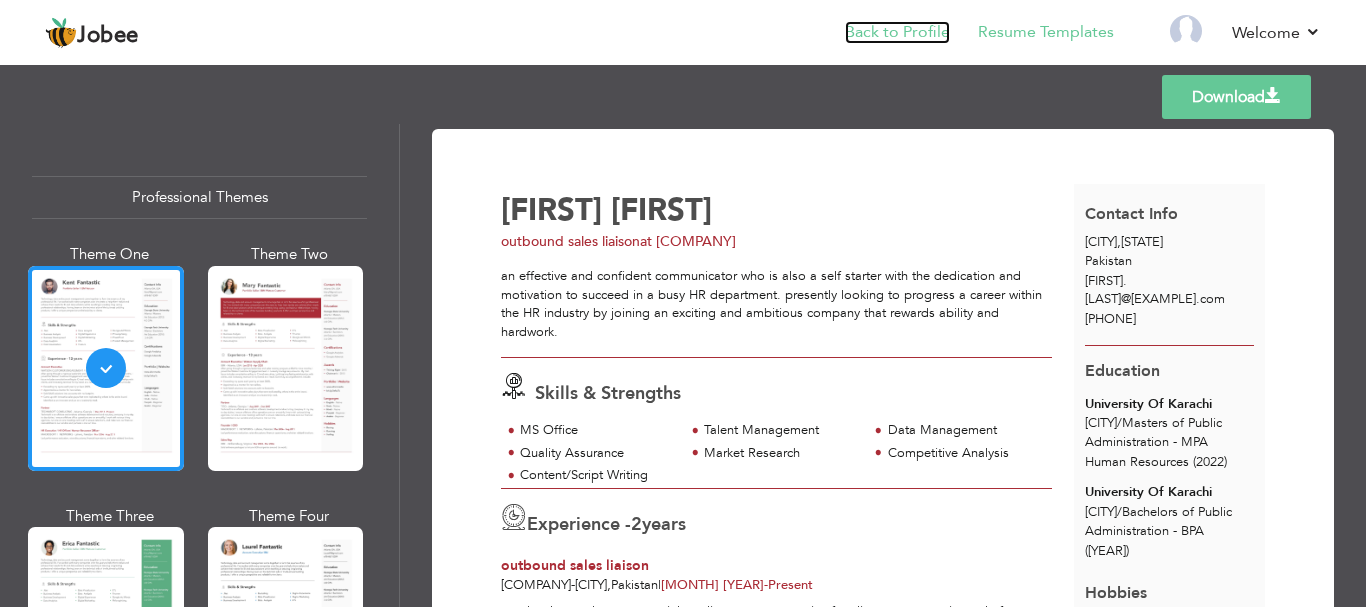 click on "Back to Profile" at bounding box center [897, 32] 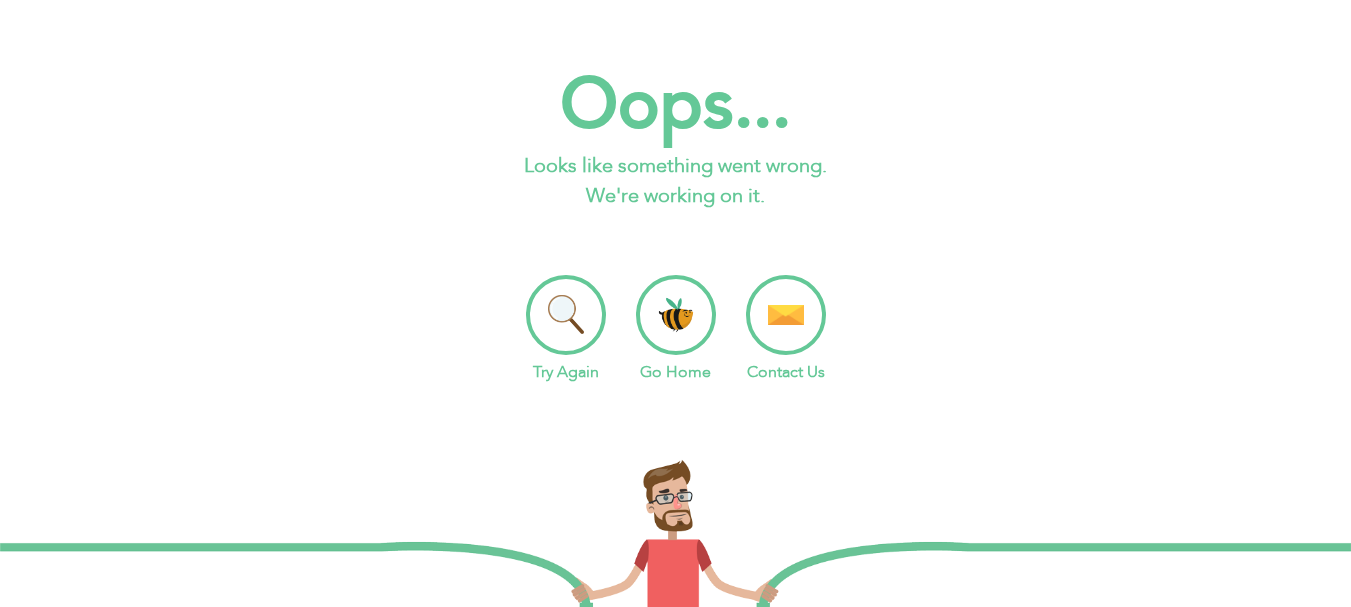 scroll, scrollTop: 0, scrollLeft: 0, axis: both 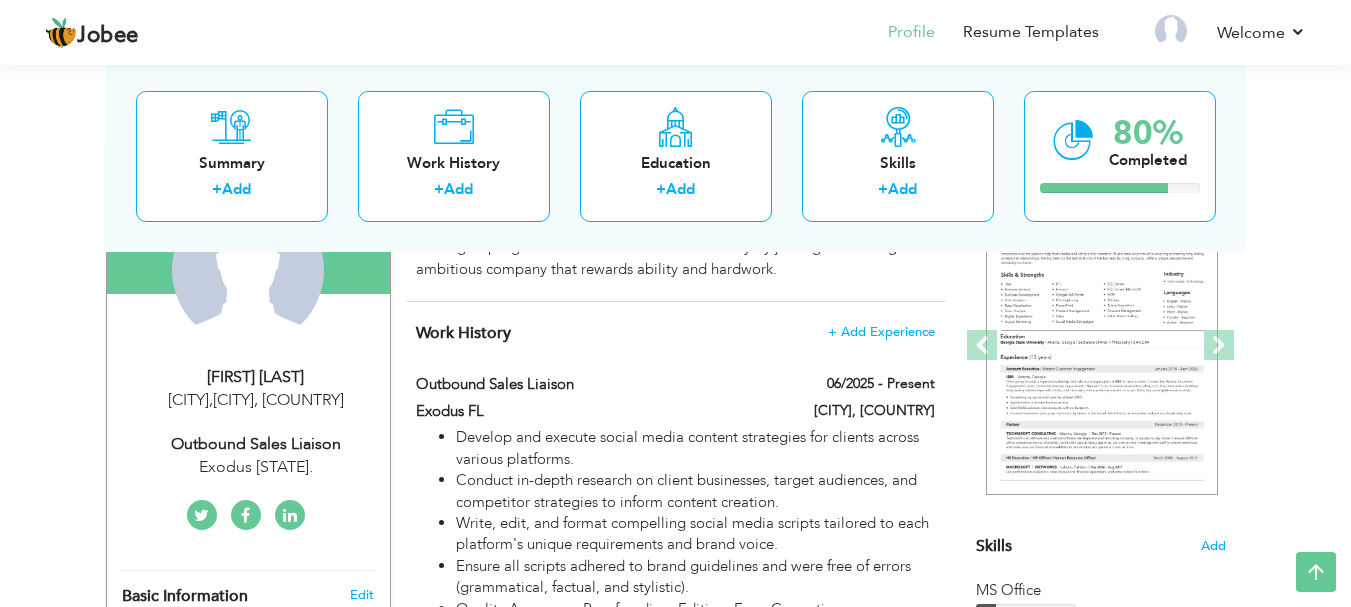 click on "[CITY] , [PROVINCE] [COUNTRY]" at bounding box center [256, 400] 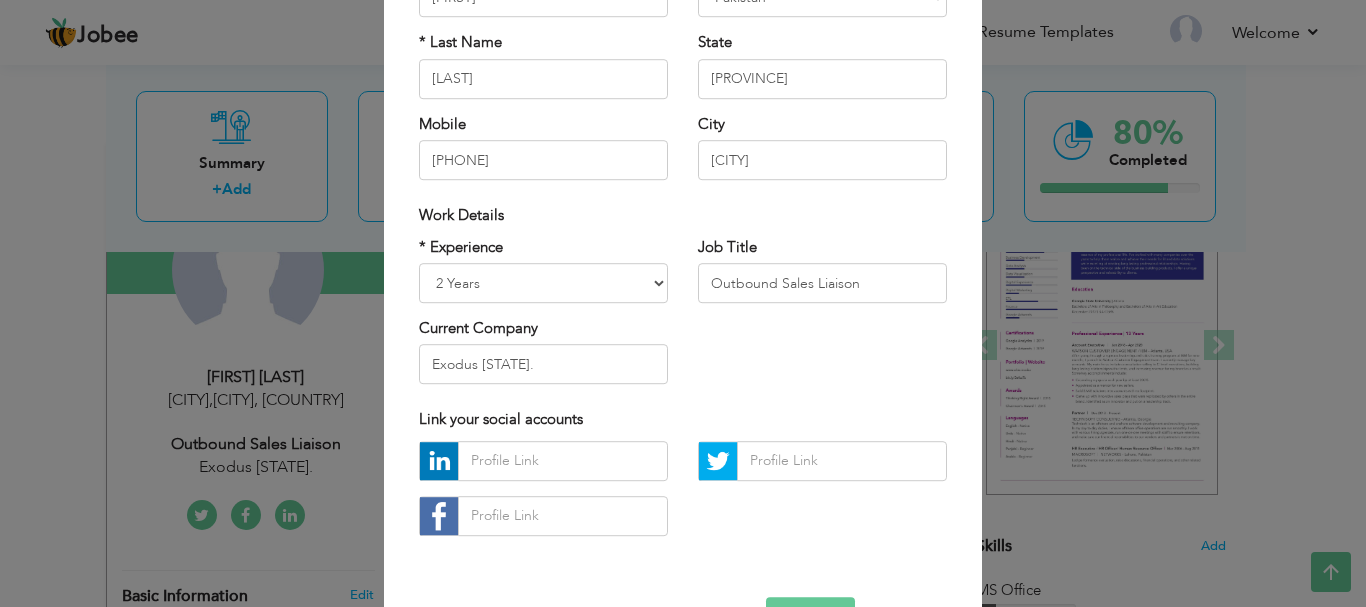 scroll, scrollTop: 229, scrollLeft: 0, axis: vertical 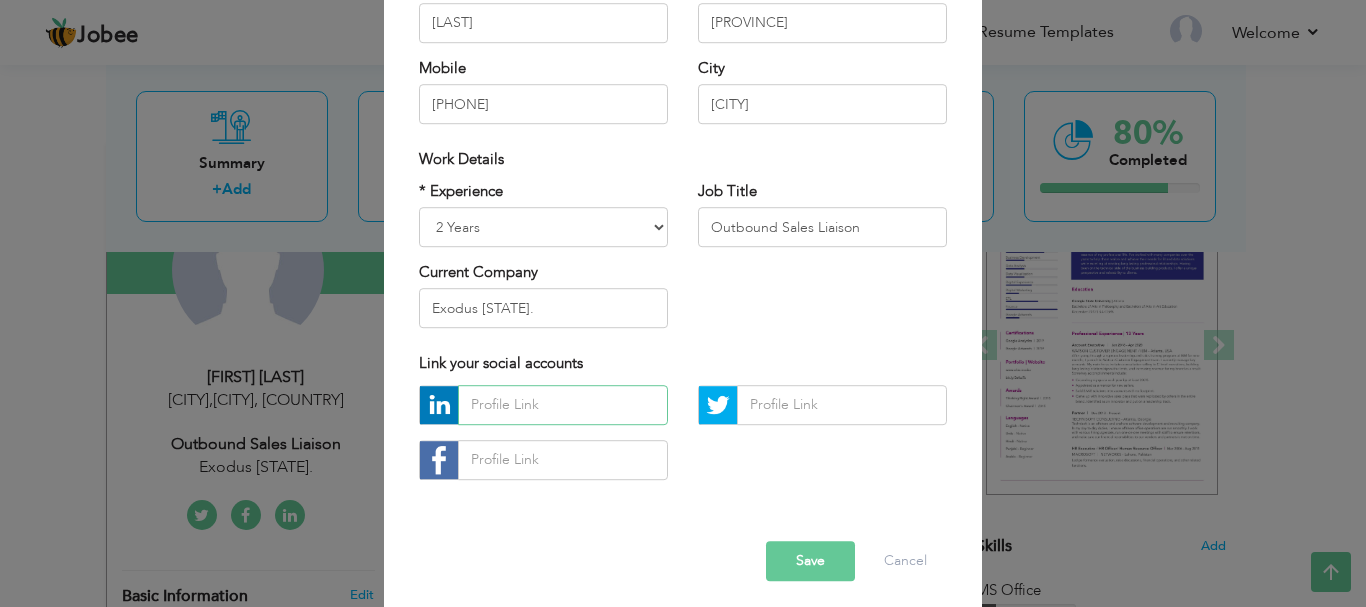 click at bounding box center [563, 405] 